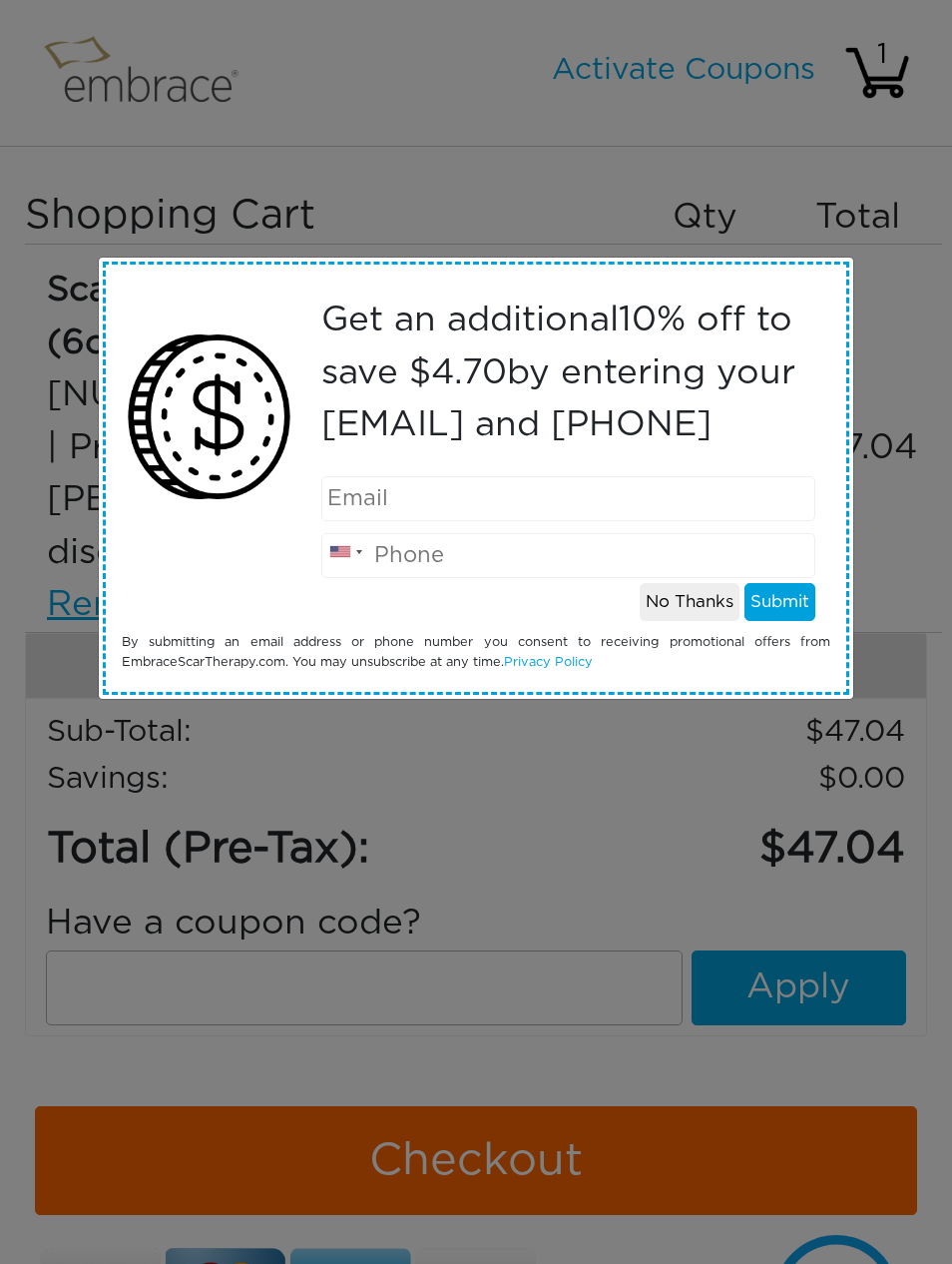 scroll, scrollTop: 0, scrollLeft: 0, axis: both 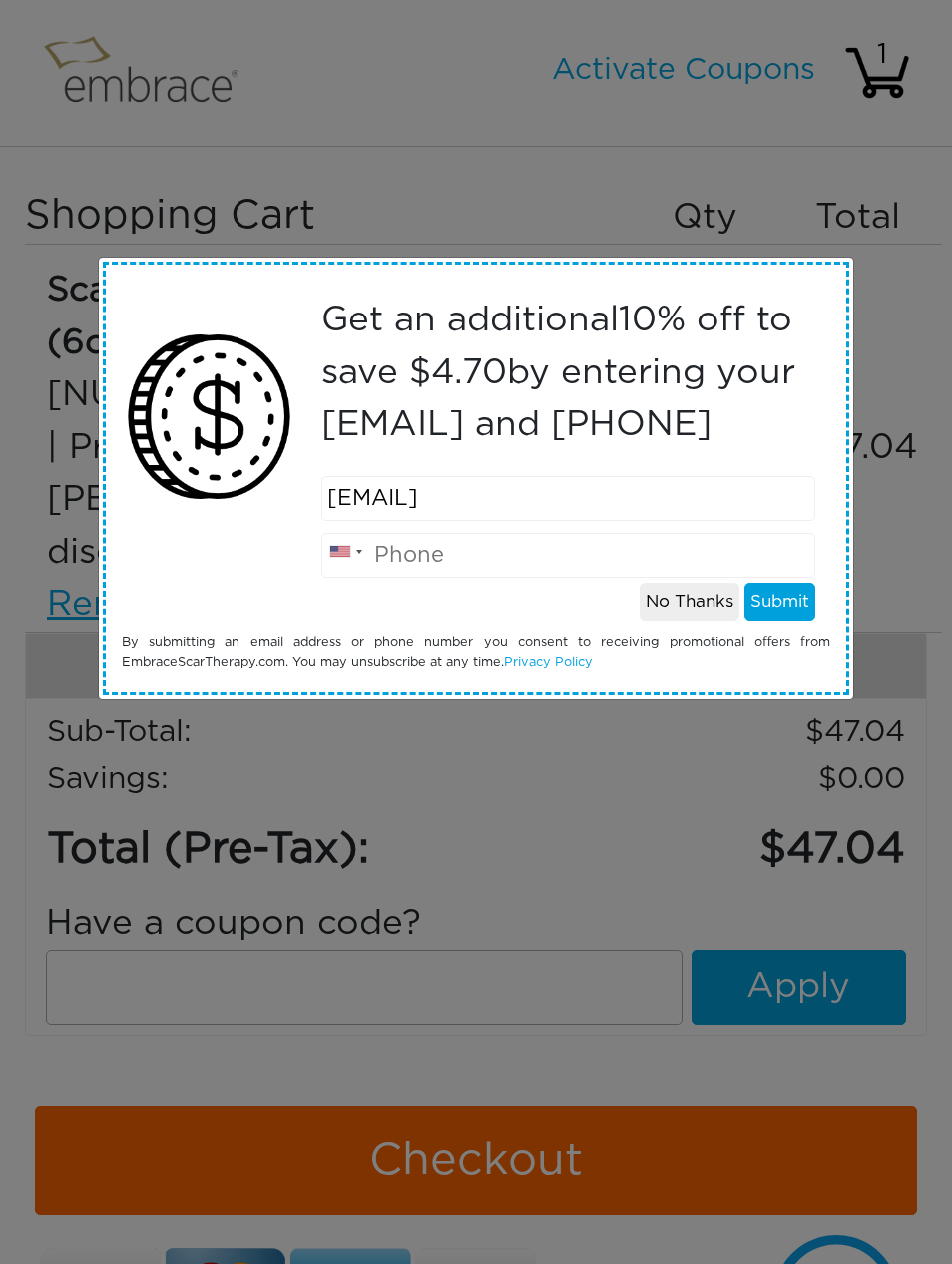 type on "[EMAIL]" 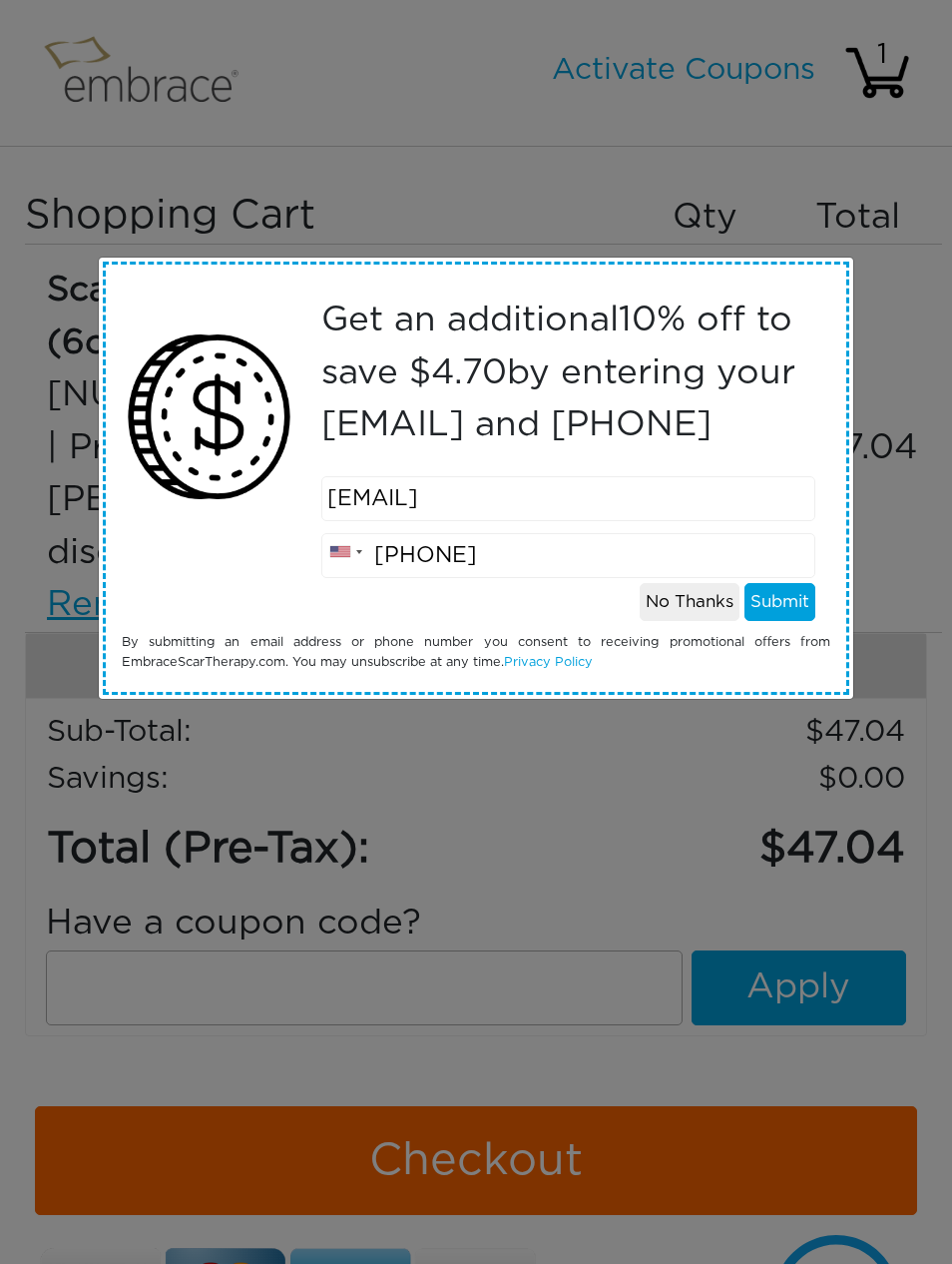 type on "[PHONE]" 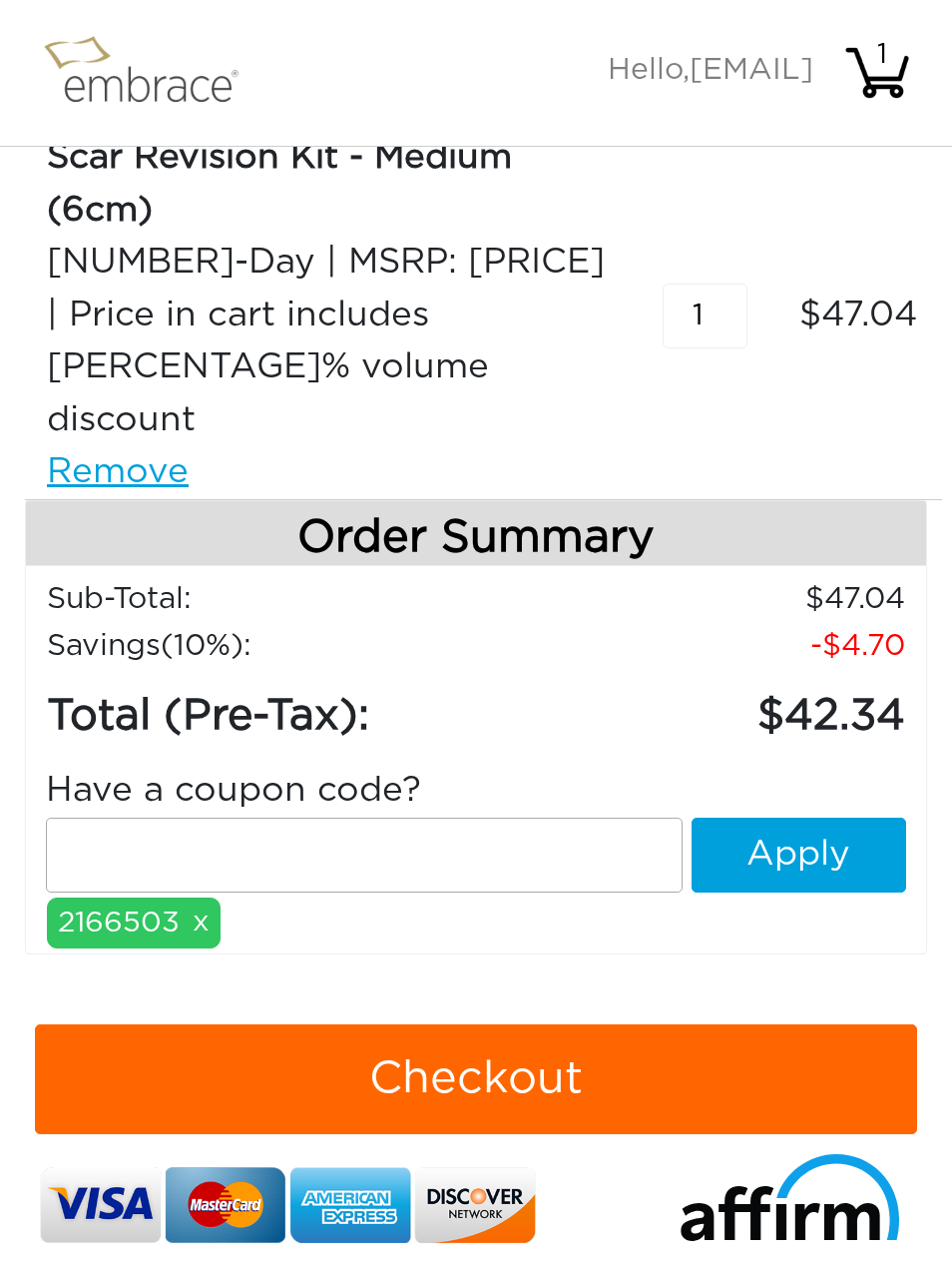 scroll, scrollTop: 175, scrollLeft: 0, axis: vertical 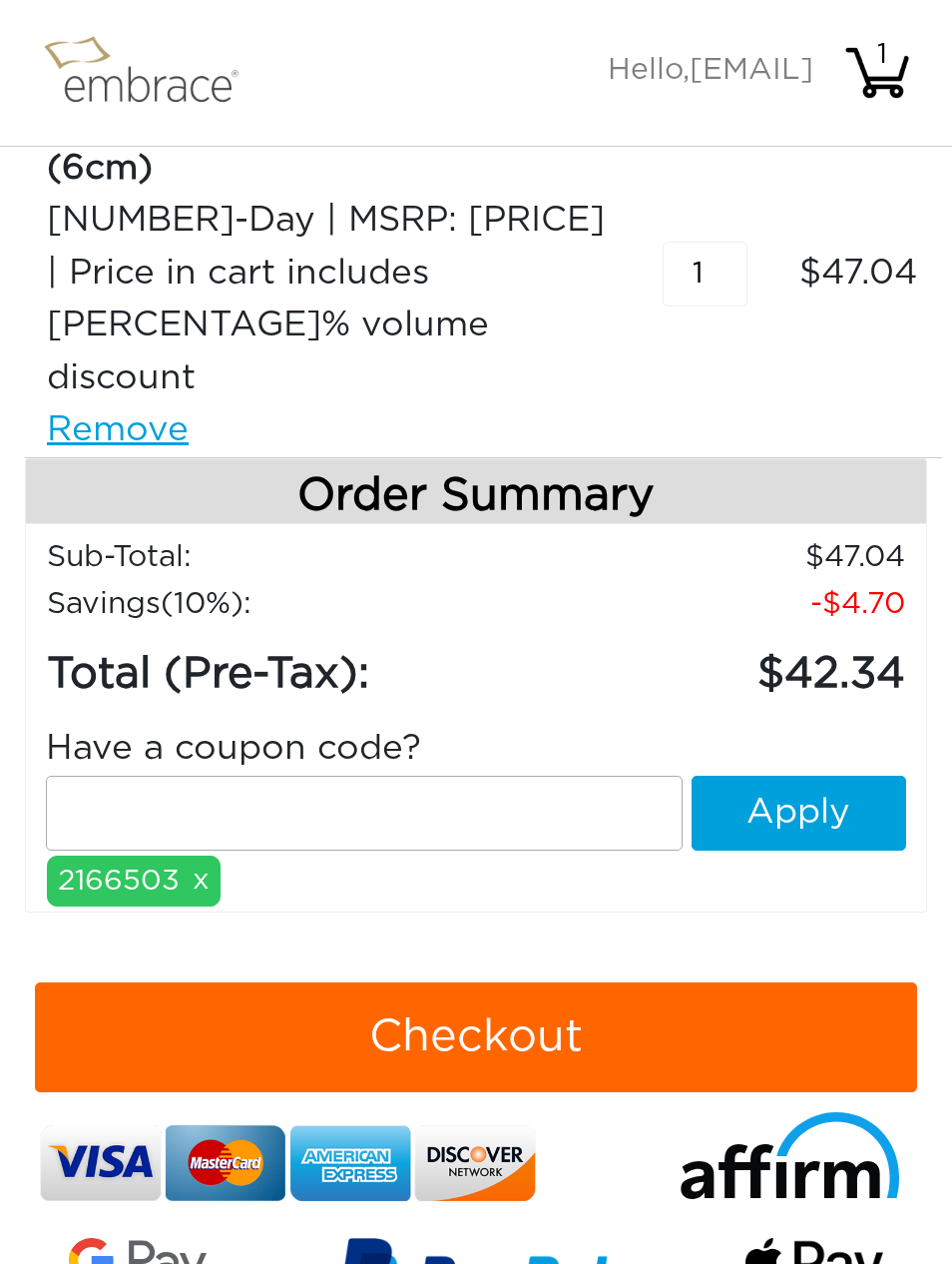 click on "Checkout" at bounding box center (476, 1037) 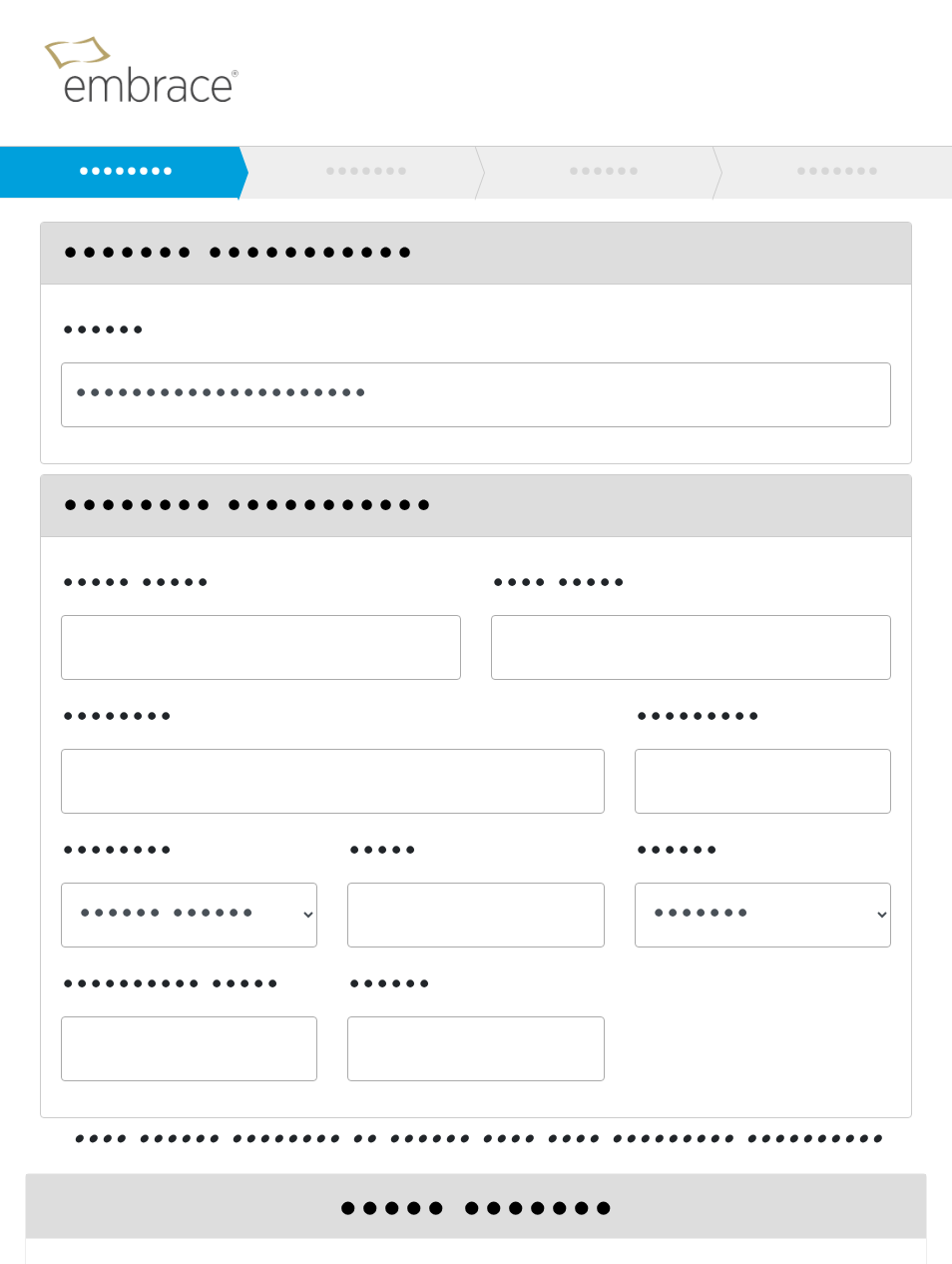 scroll, scrollTop: 0, scrollLeft: 0, axis: both 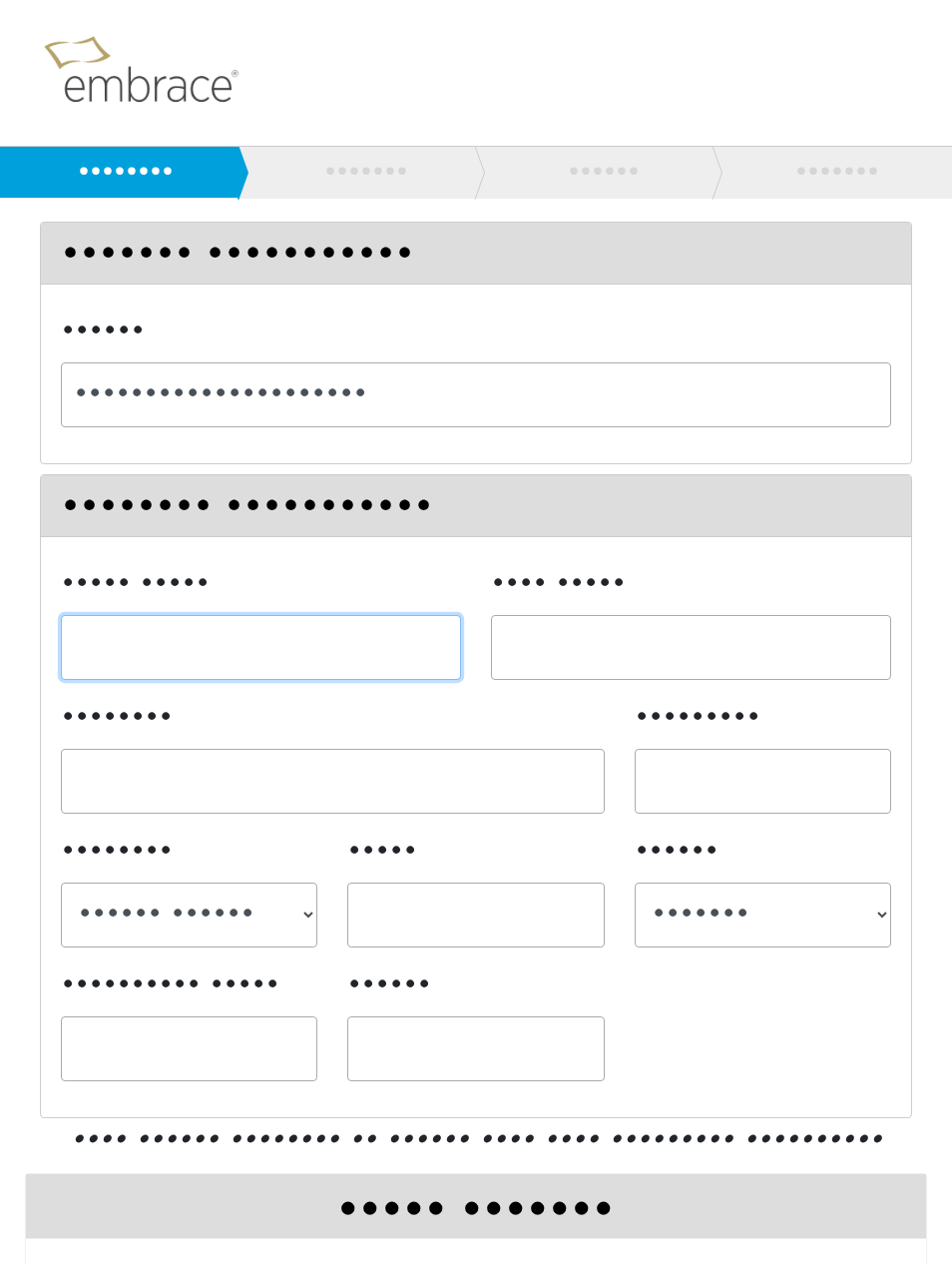click on "••••• •••••" at bounding box center (260, 647) 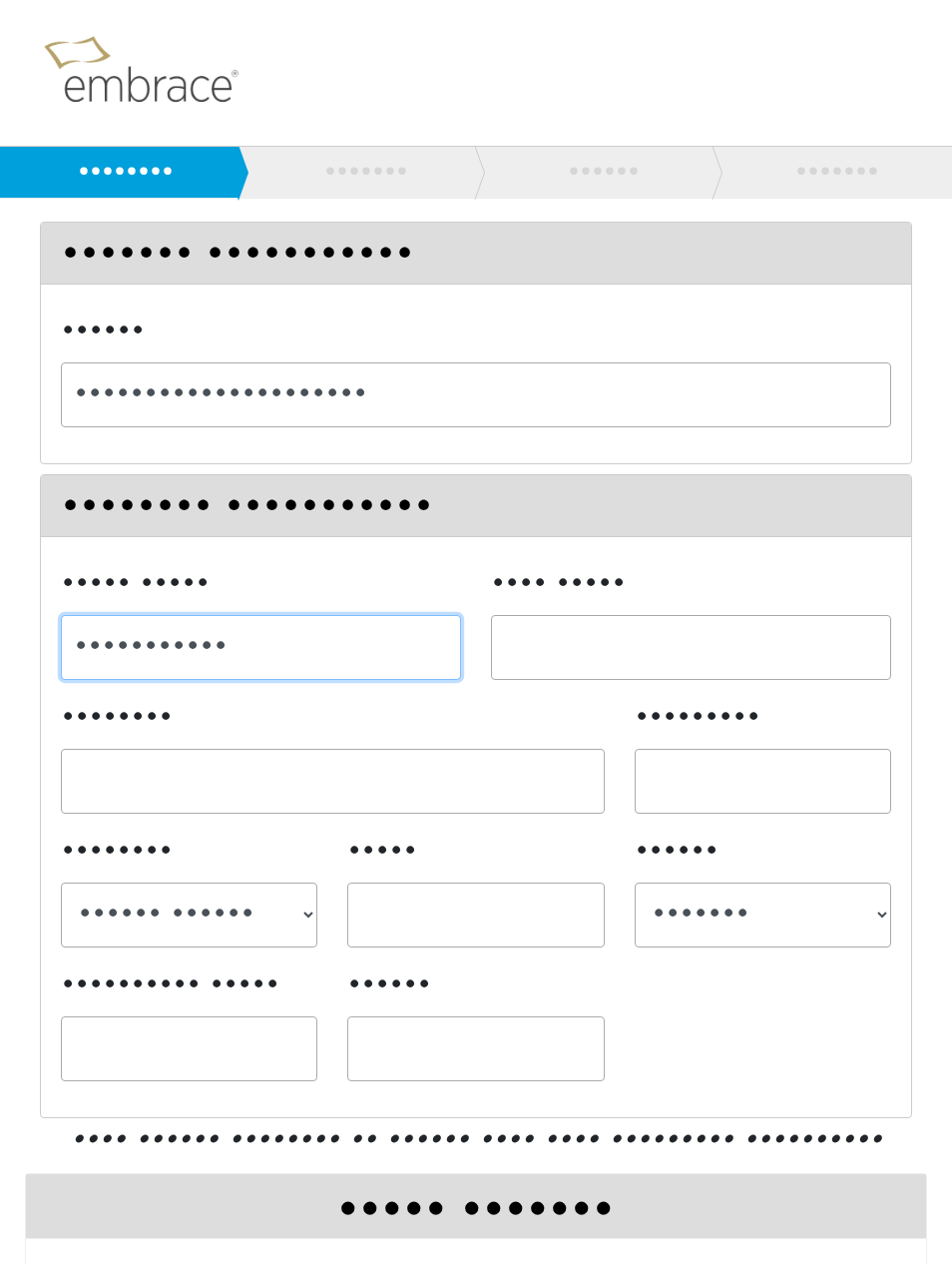type on "•••••••••••" 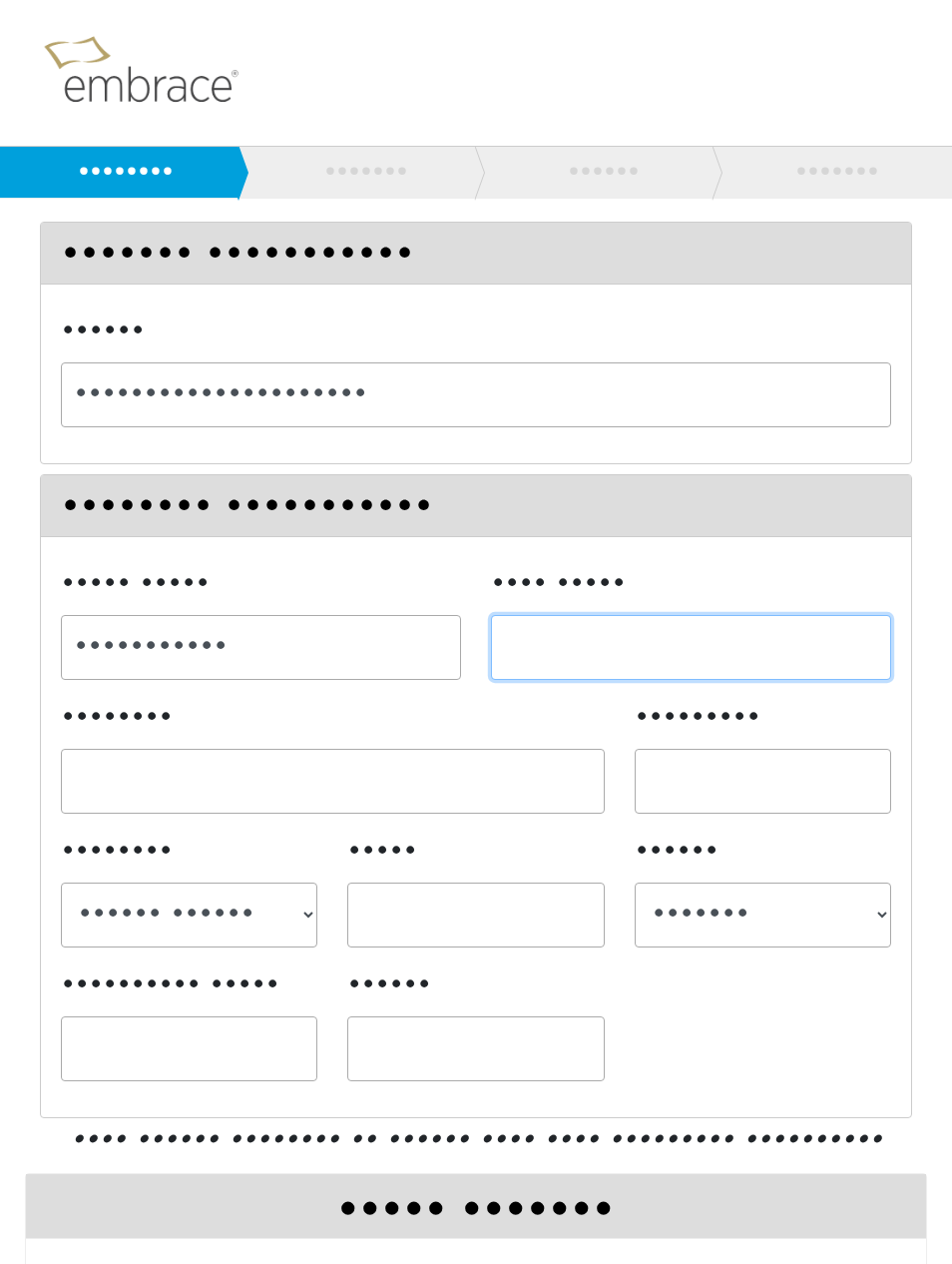 click on "•••• •••••" at bounding box center (691, 647) 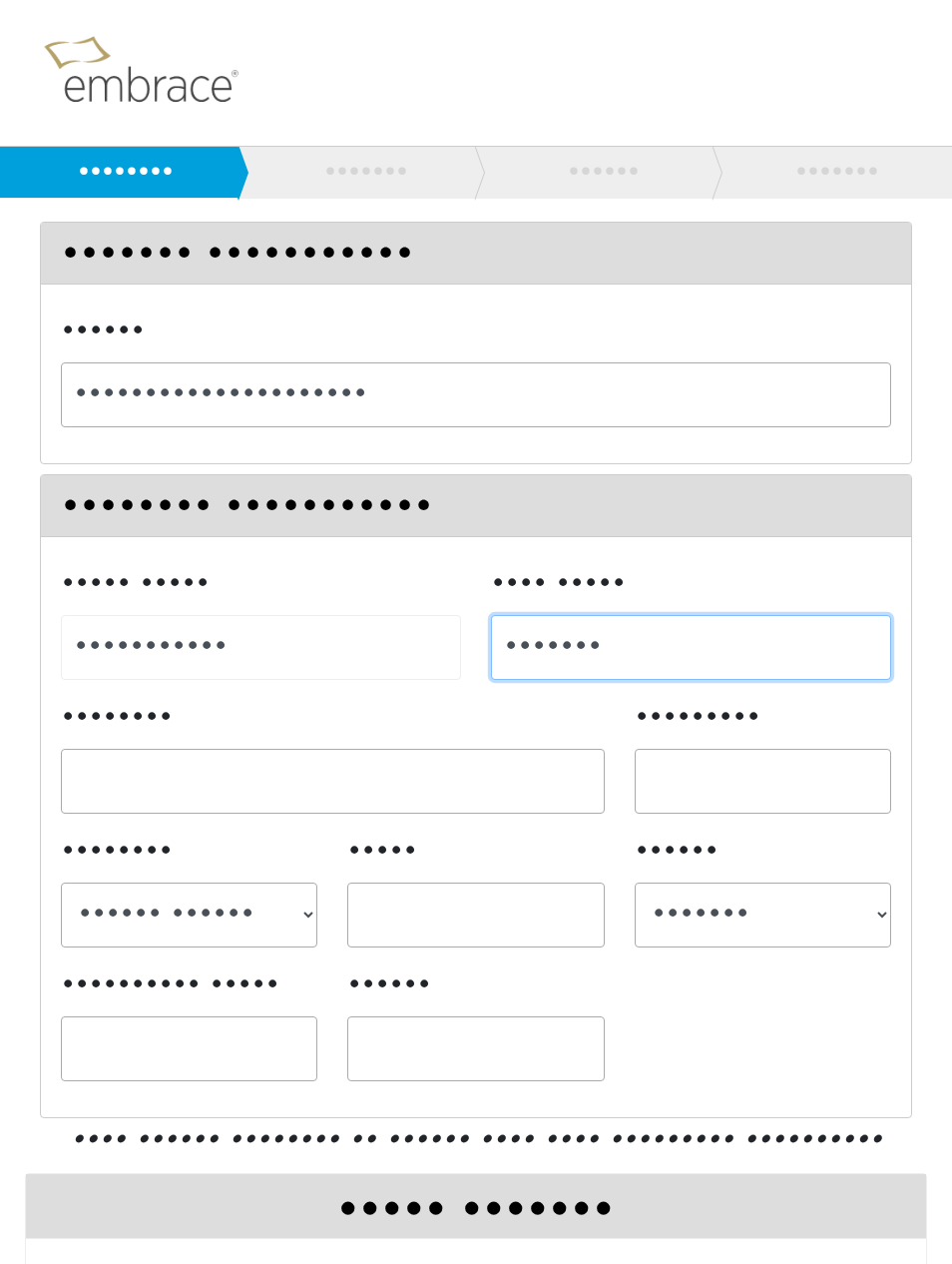 paste on "••••••" 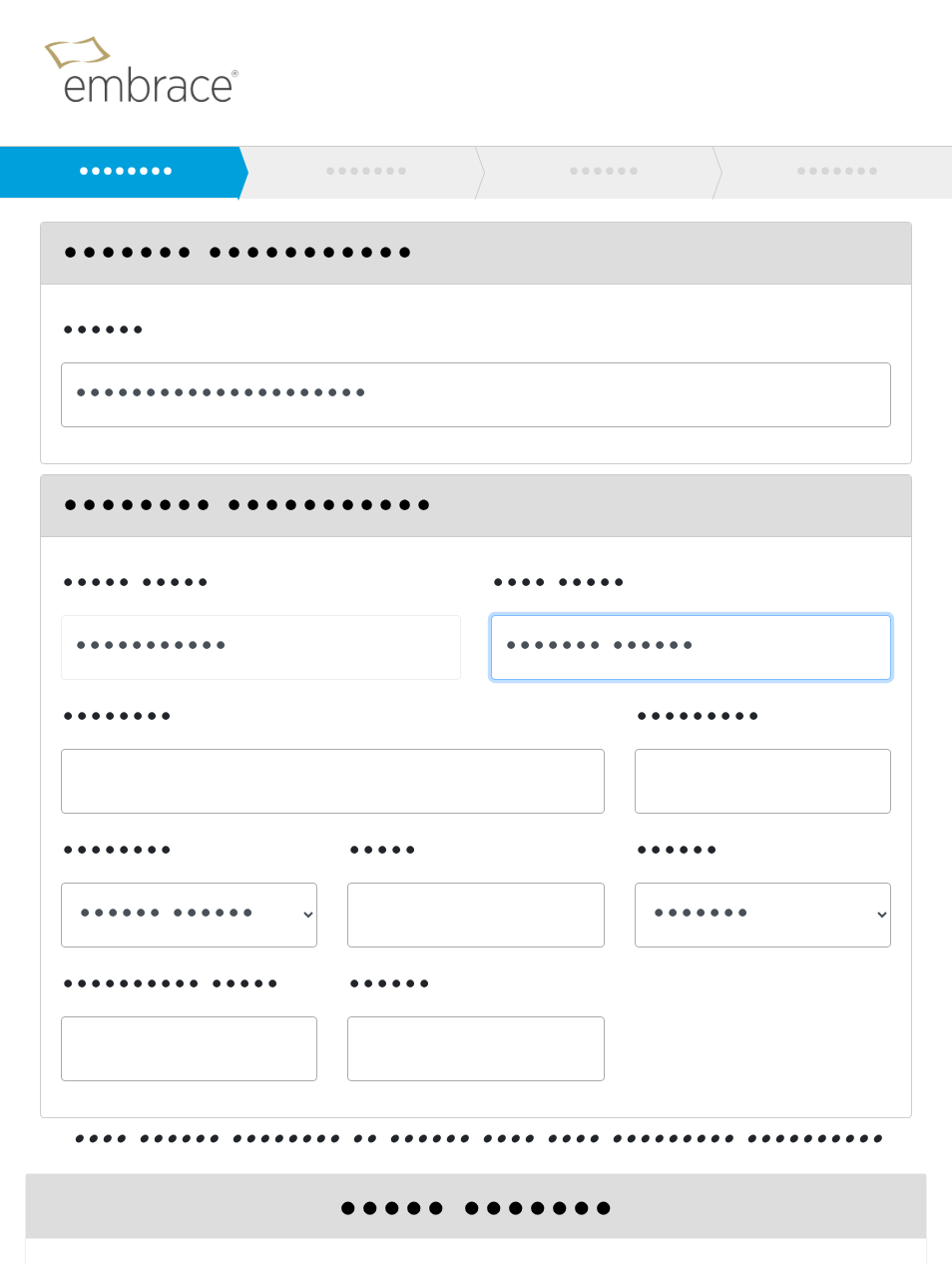 type on "••••••• ••••••" 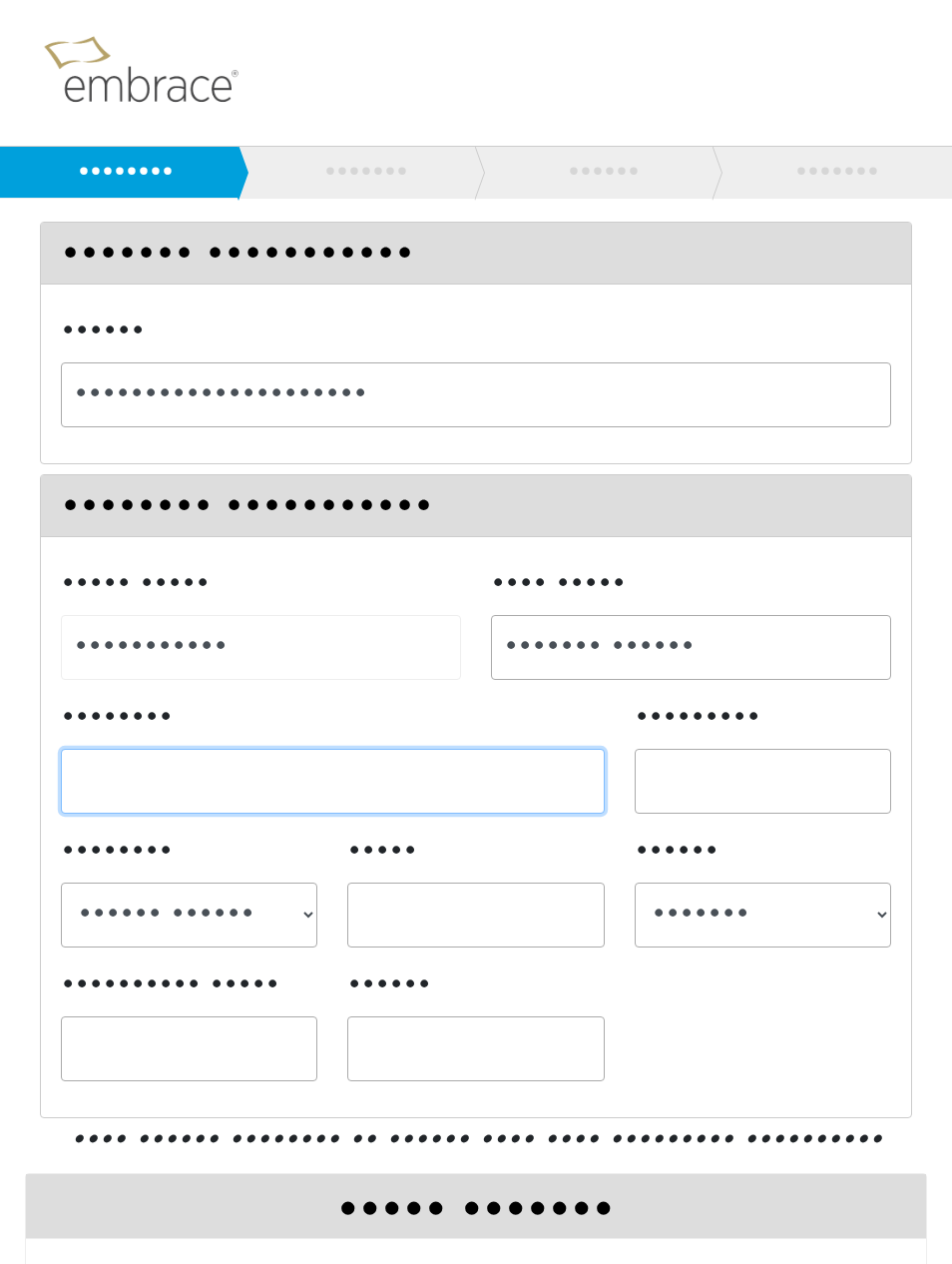 click on "••••••••" at bounding box center [332, 781] 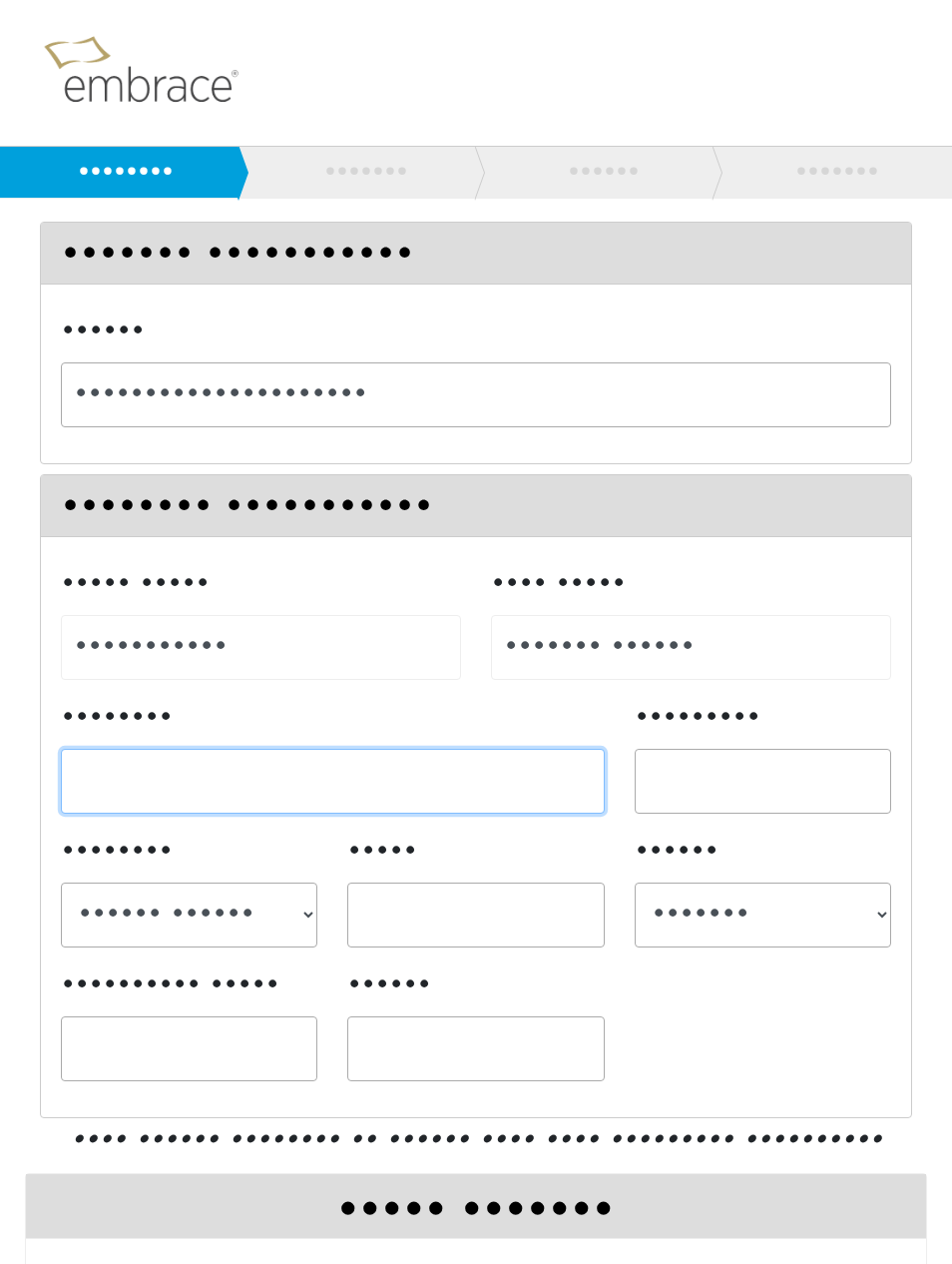 paste on "••••• •••••••••• ••" 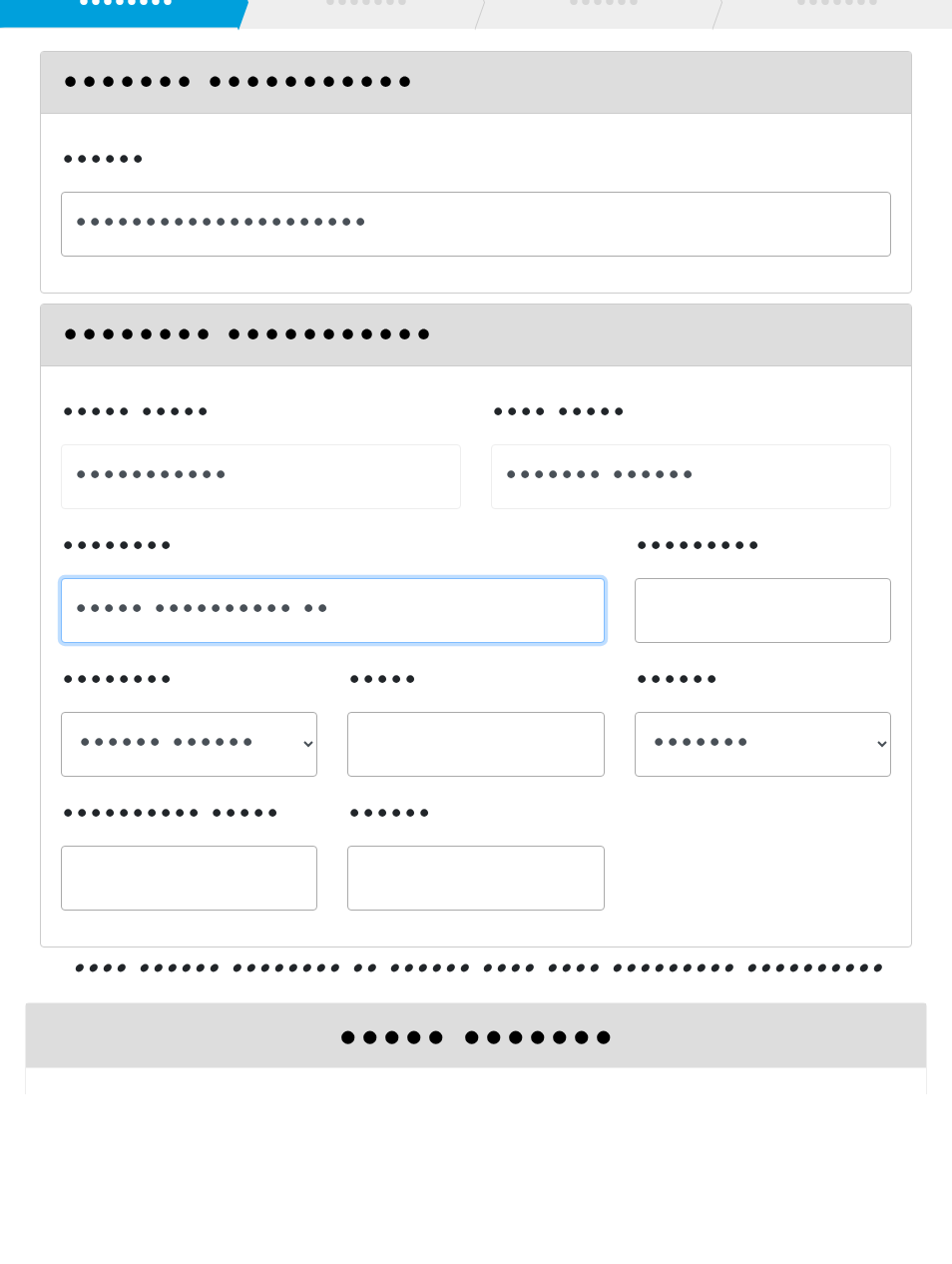 type on "••••• •••••••••• ••" 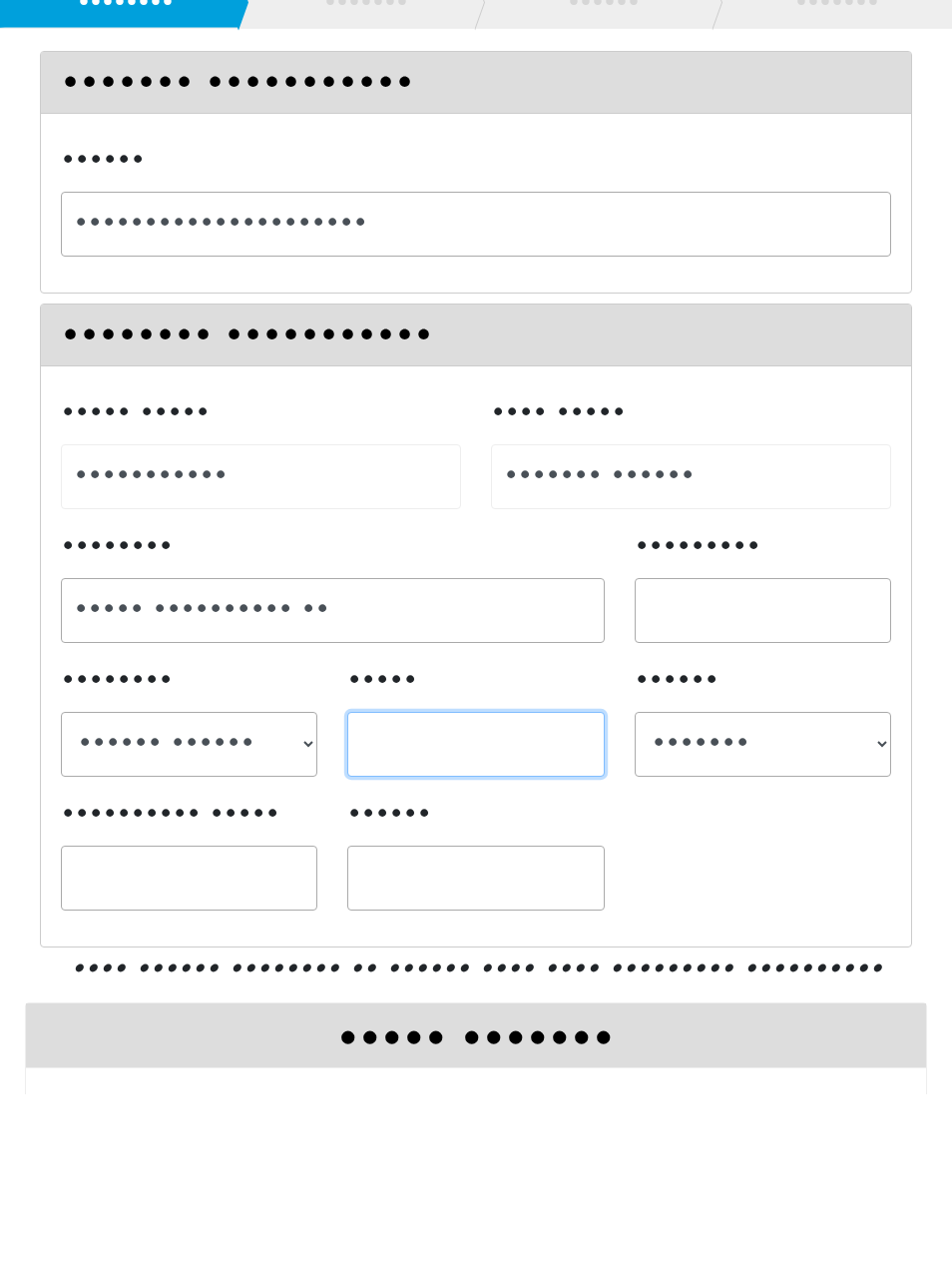 click on "•••••" at bounding box center (475, 915) 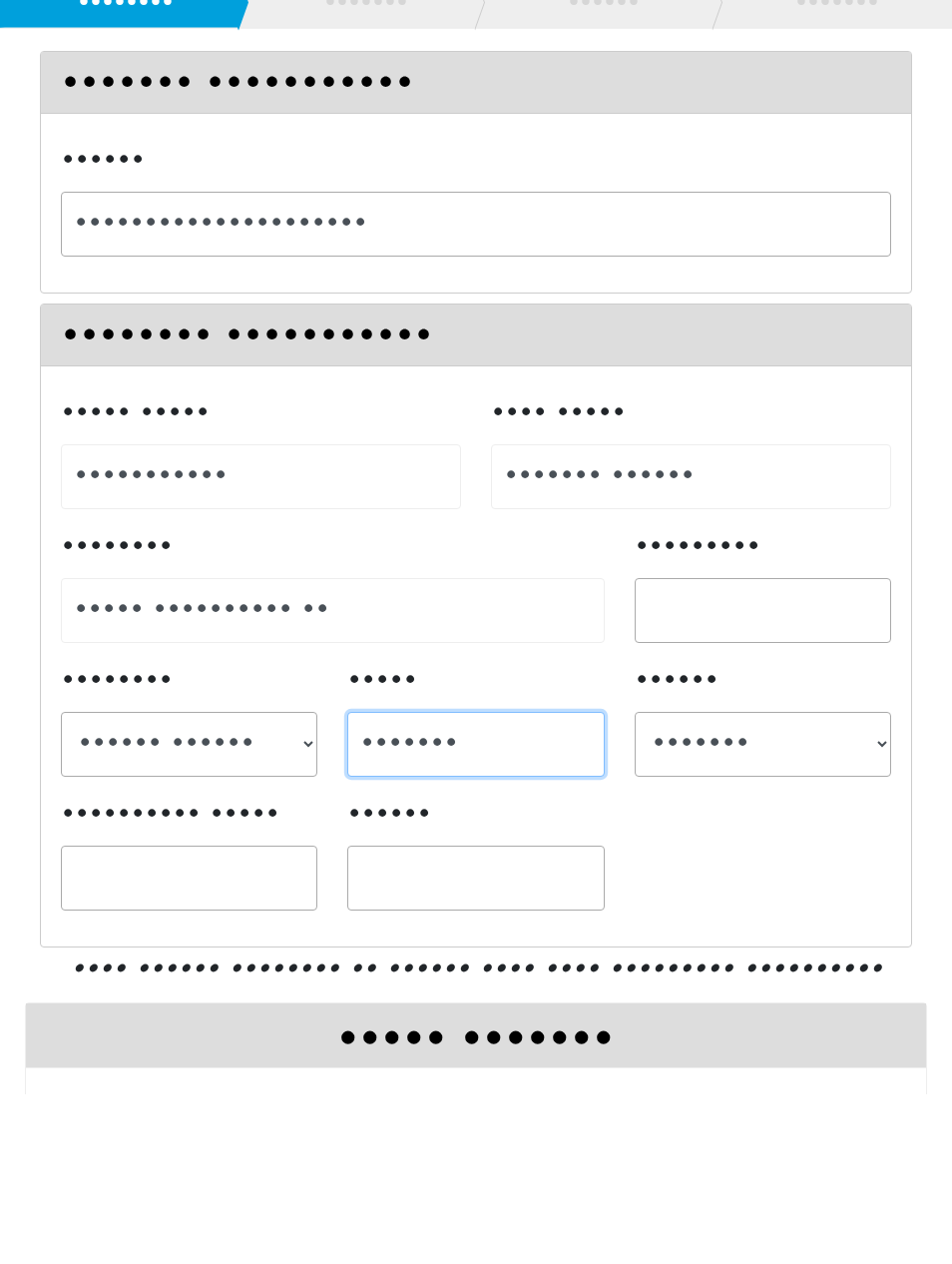 type on "•••••••" 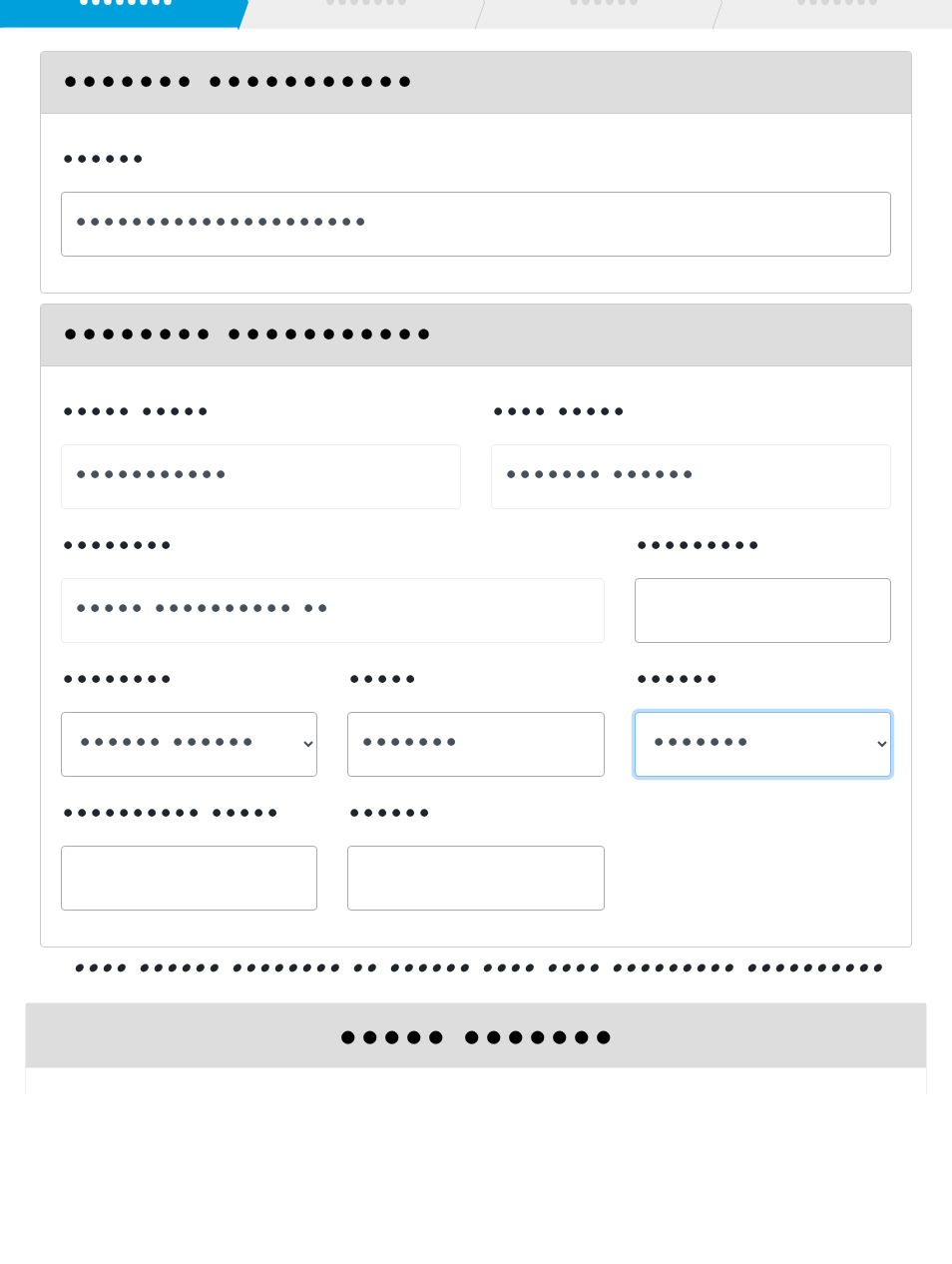 click on "•••••••  ••••••  •••••••  ••••••••  ••••••••••  ••••••••  •••••••••••  •••••••• •• ••••••••  ••••••••  •••••••  •••••••  ••••••  •••••  ••••••••  •••••••  ••••  ••••••  ••••••••  •••••••••  •••••  ••••••••  •••••••••••••  ••••••••  •••••••••  •••••••••••  ••••••••  •••••••  ••••••••  ••••••  ••• •••••••••  ••• ••••••  ••• ••••••  ••• ••••  ••••• ••••••••  ••••• ••••••  ••••  ••••••••  ••••••  ••••••••••••  ••••• ••••••  ••••• ••••••••  ••••• ••••••  •••••••••  •••••  ••••  •••••••  ••••••••  ••••••••••  •••• ••••••••  •••••••••  •••••••  •••••••• •••••  ••••  •••••••• ••••••• •••••••  •••••• ••••  •••••• •••••• ••••• •••••••• •••••••  •••••• •••••••" at bounding box center [762, 915] 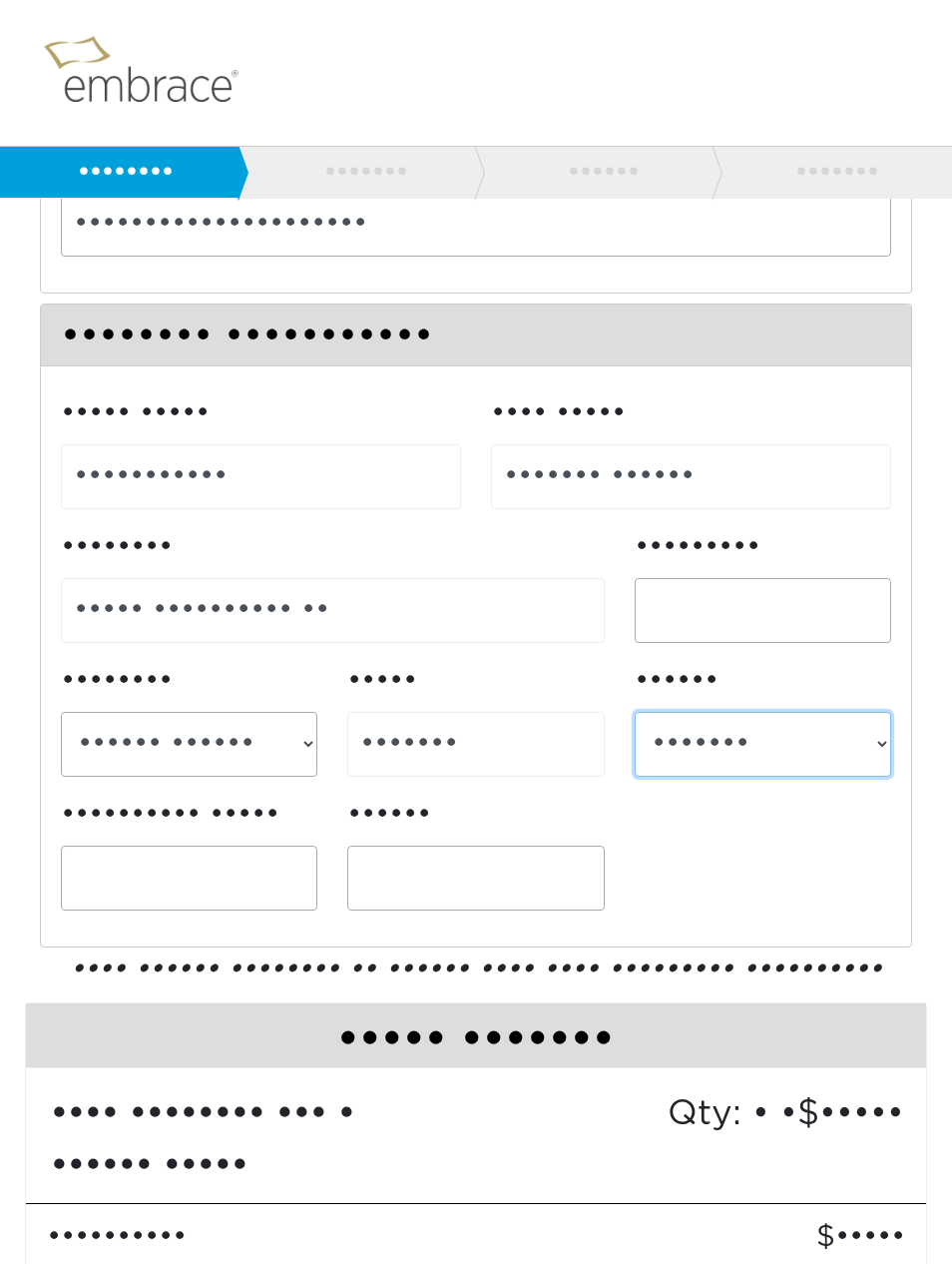 select on "••" 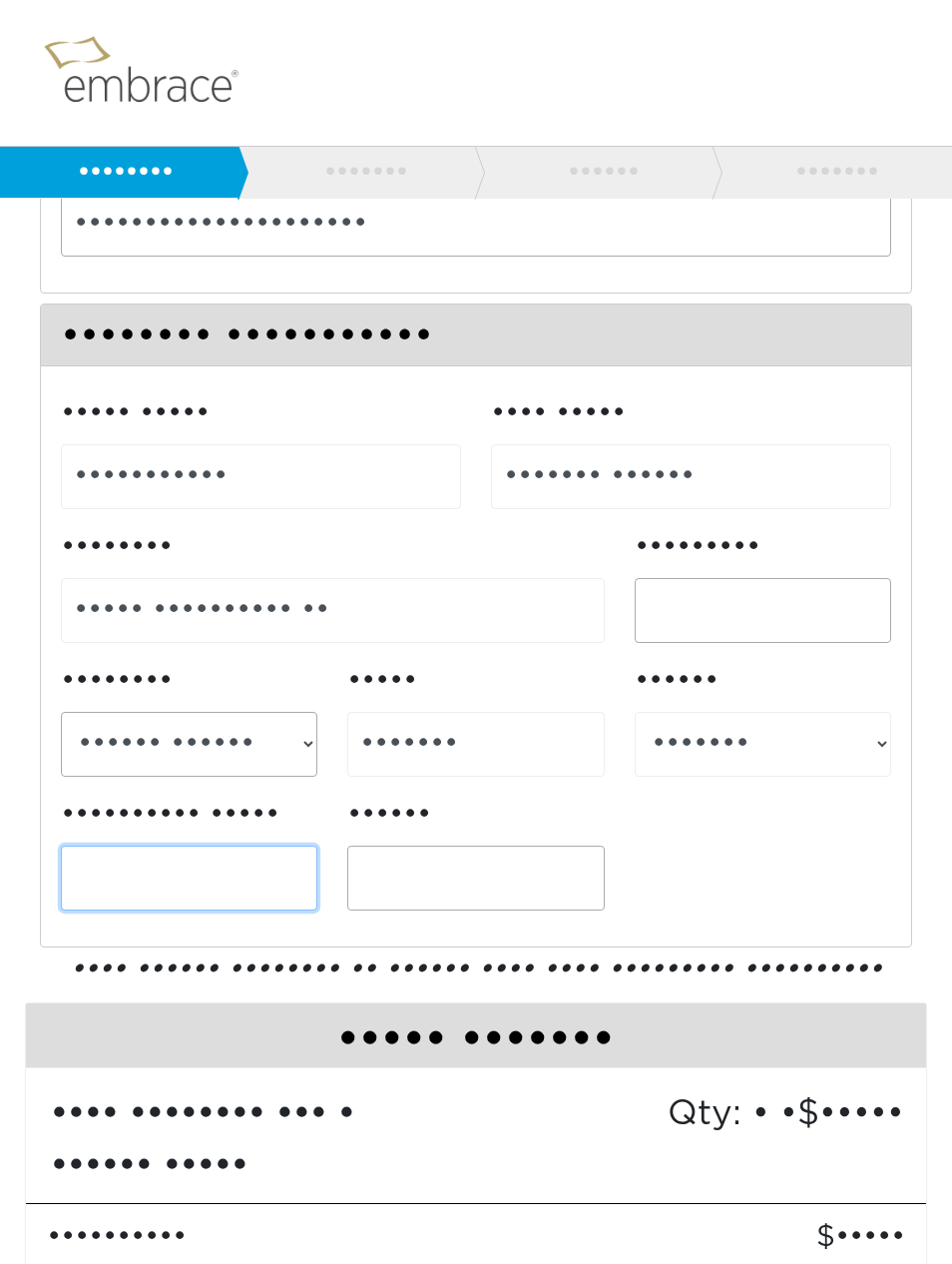 click on "•••••••••• •••••" at bounding box center (189, 878) 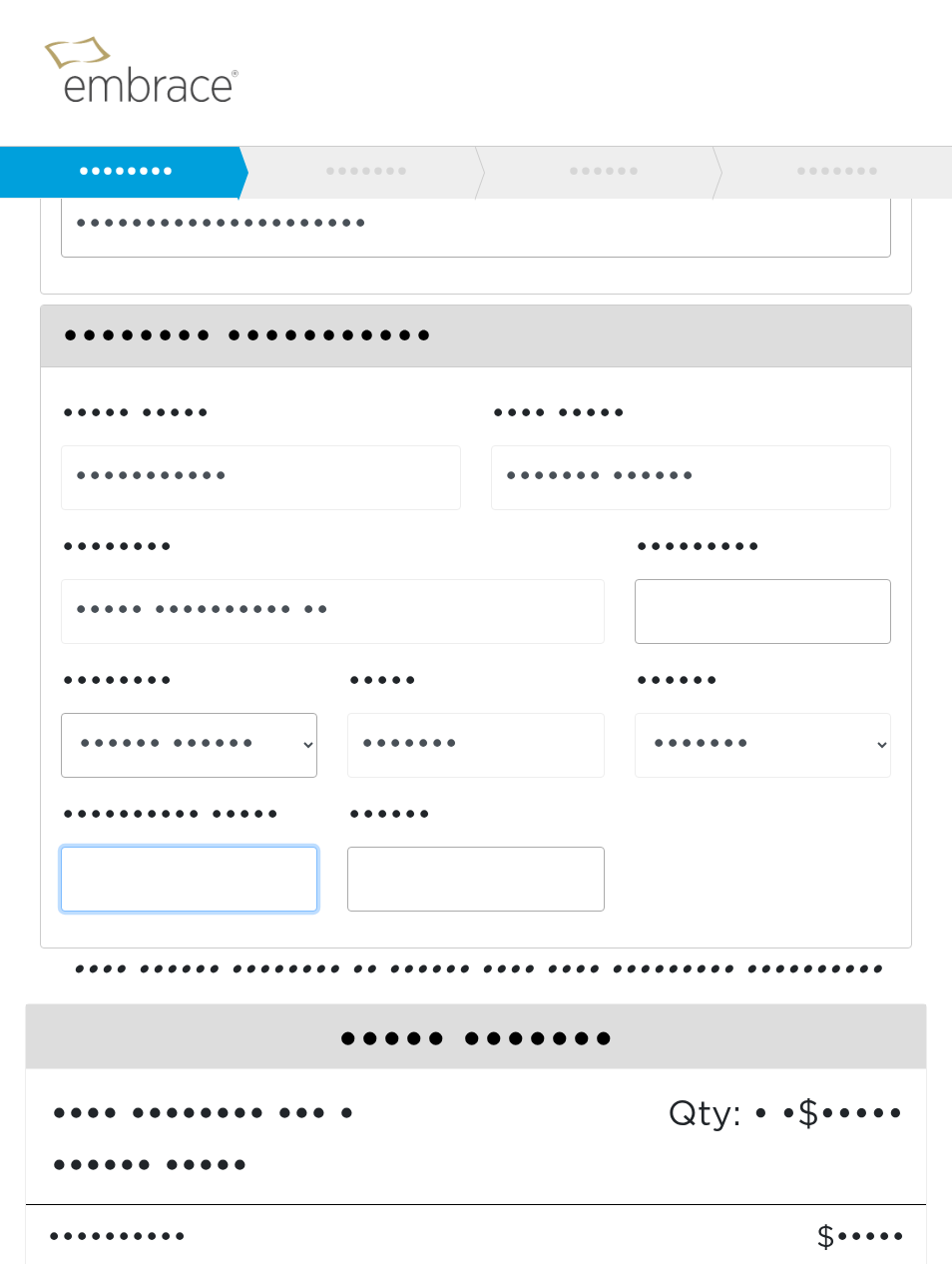 scroll, scrollTop: 171, scrollLeft: 0, axis: vertical 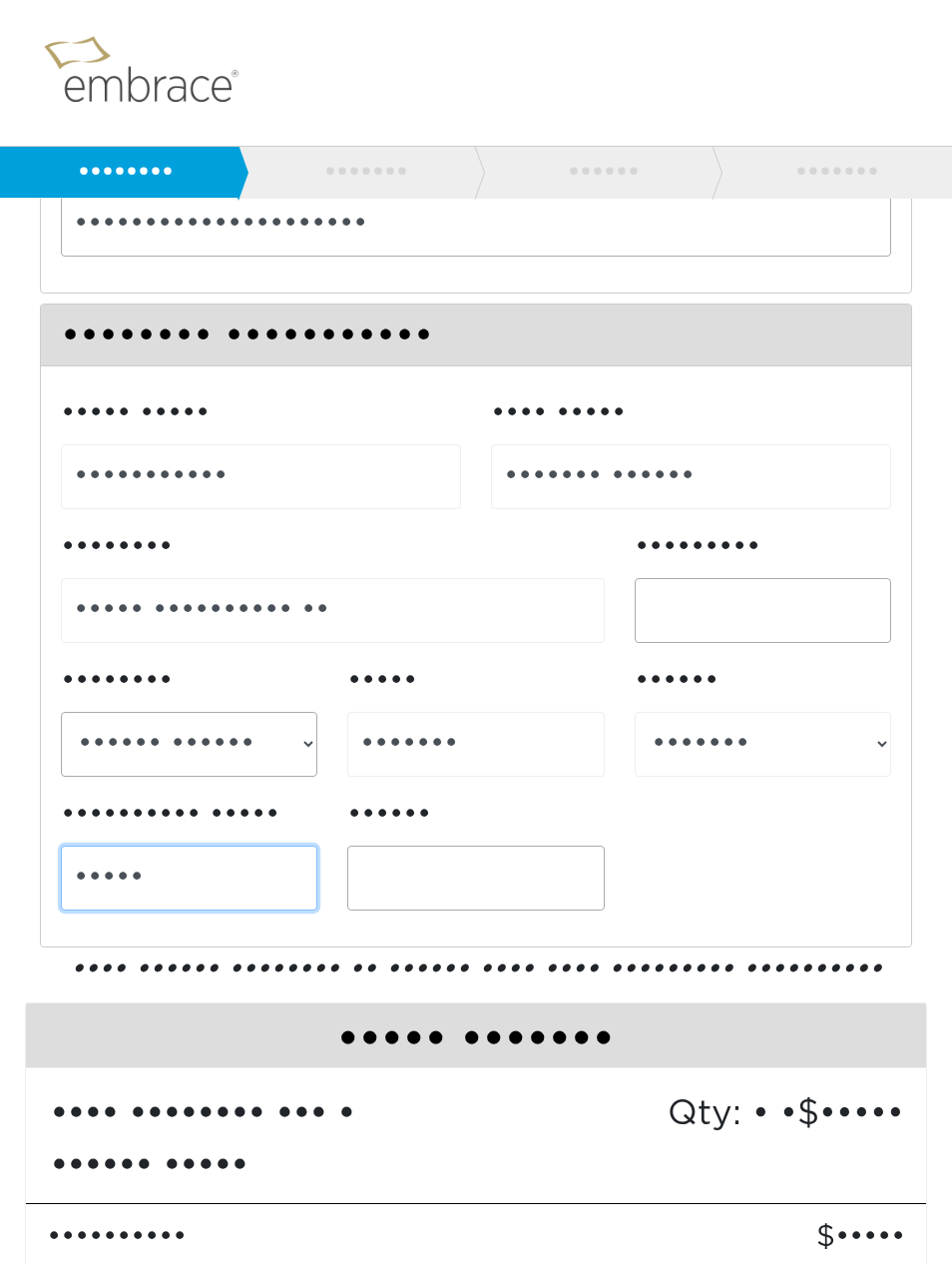 type on "•••••" 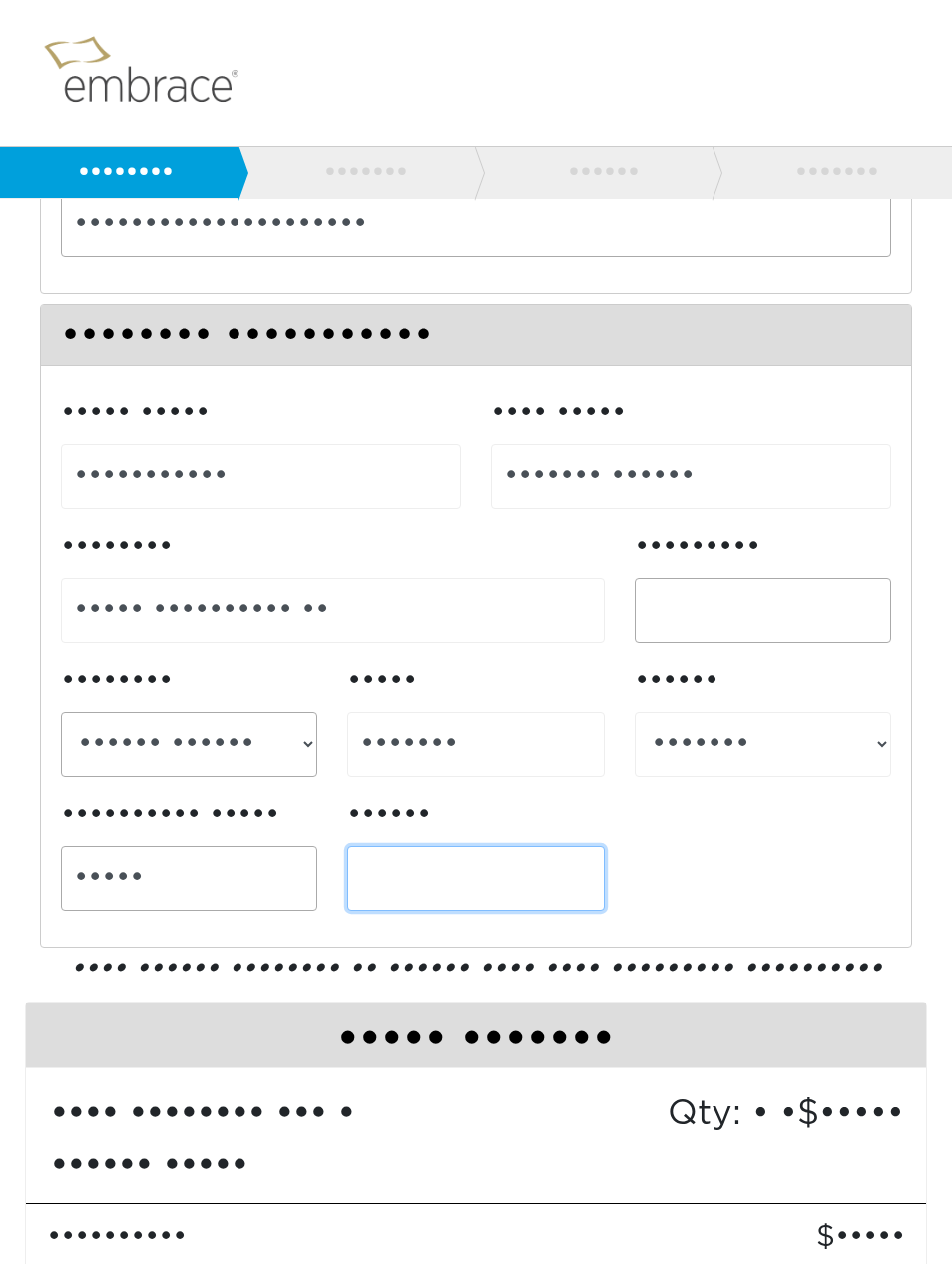 click on "••••••" at bounding box center [475, 878] 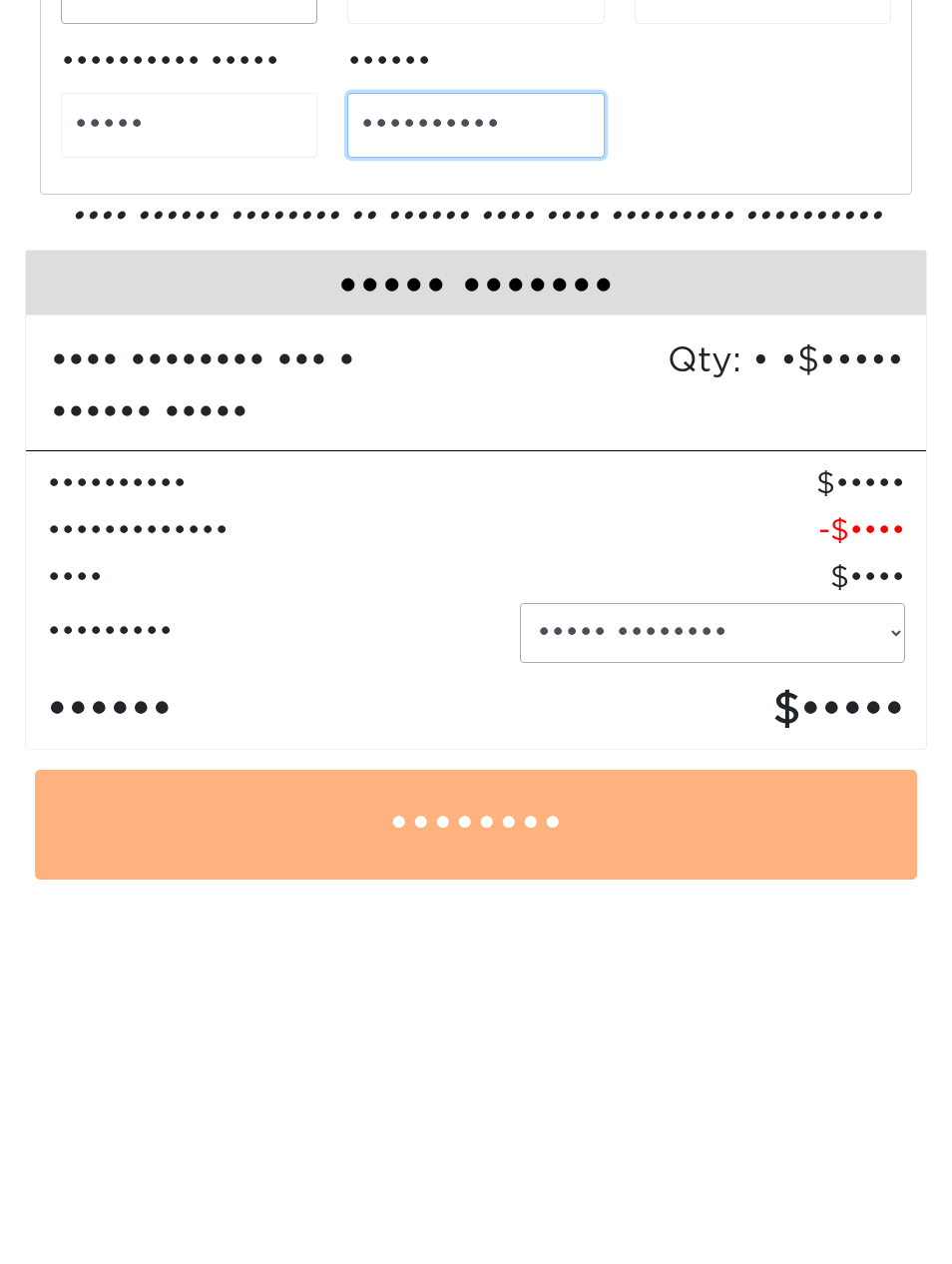 scroll, scrollTop: 555, scrollLeft: 0, axis: vertical 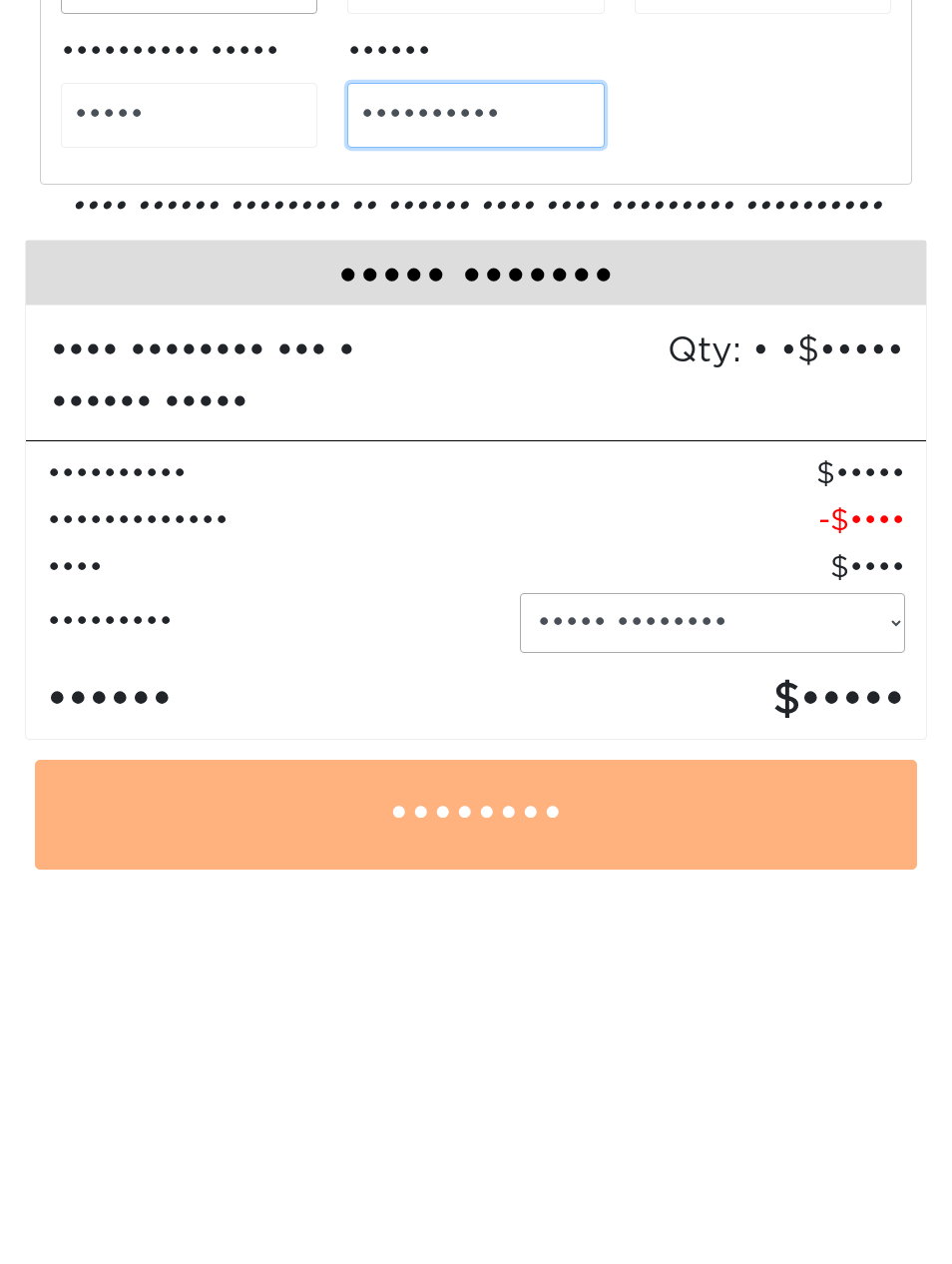 type on "••••••••••" 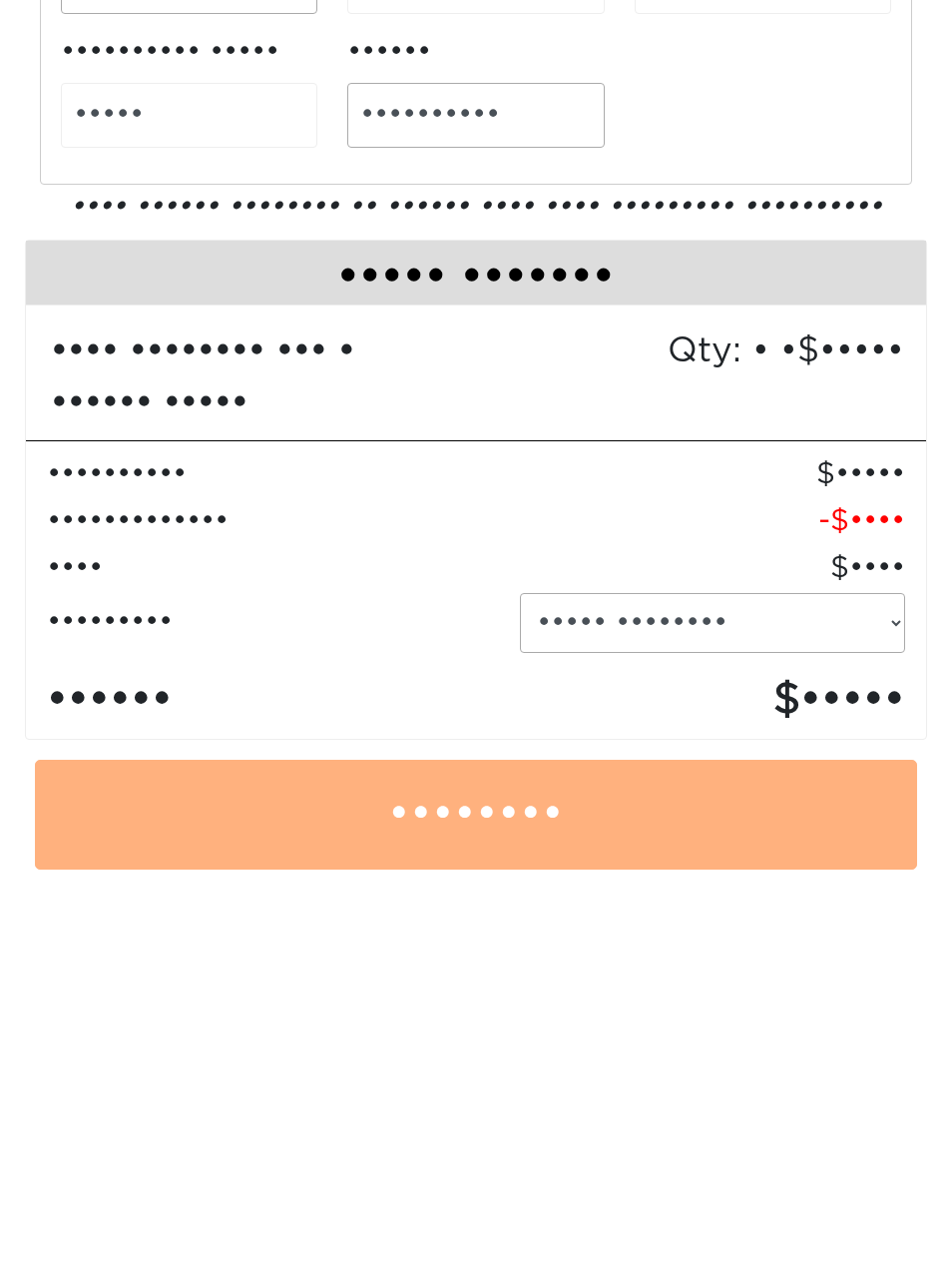 click on "••••••••" at bounding box center [476, 1193] 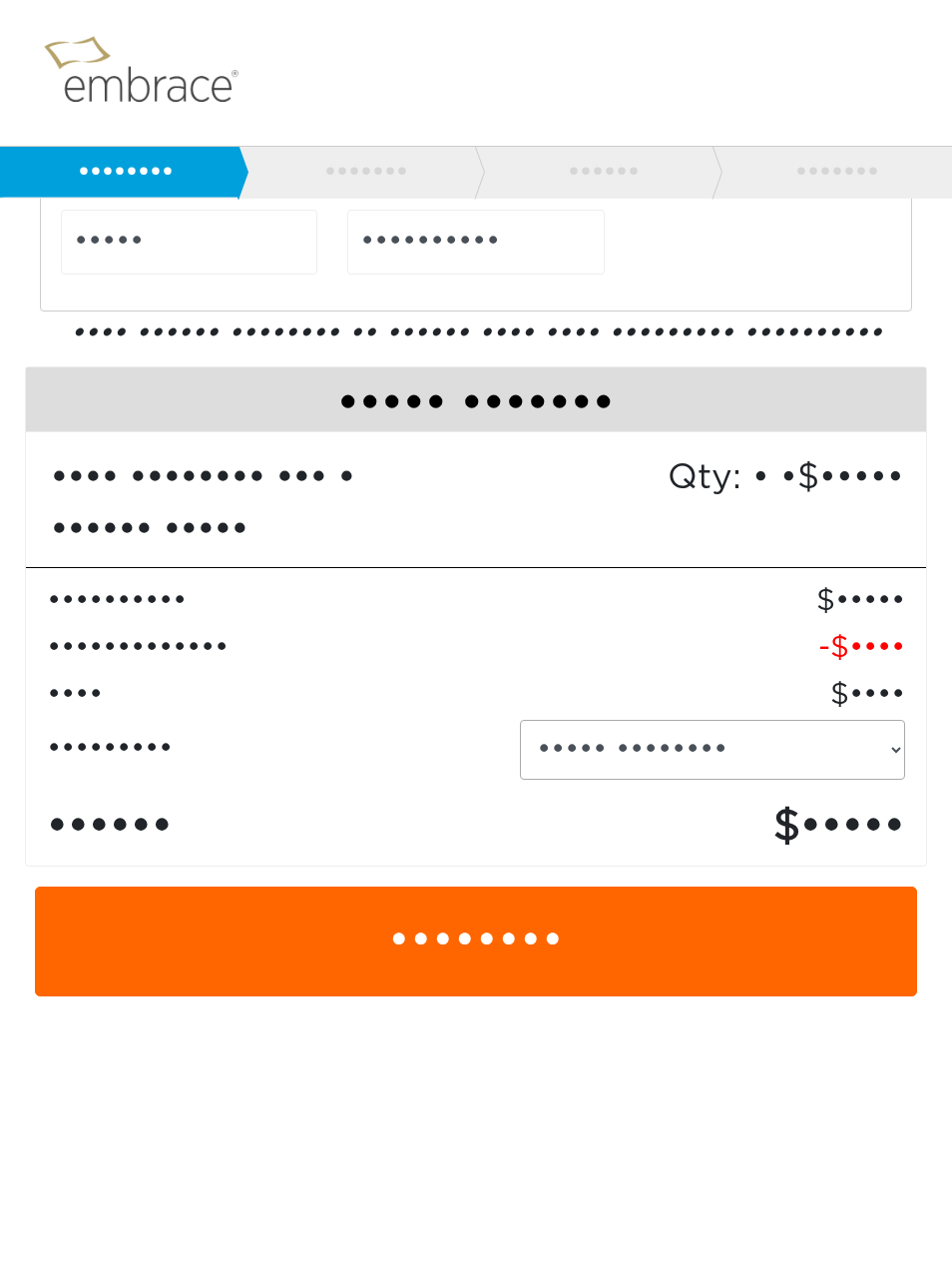 scroll, scrollTop: 807, scrollLeft: 0, axis: vertical 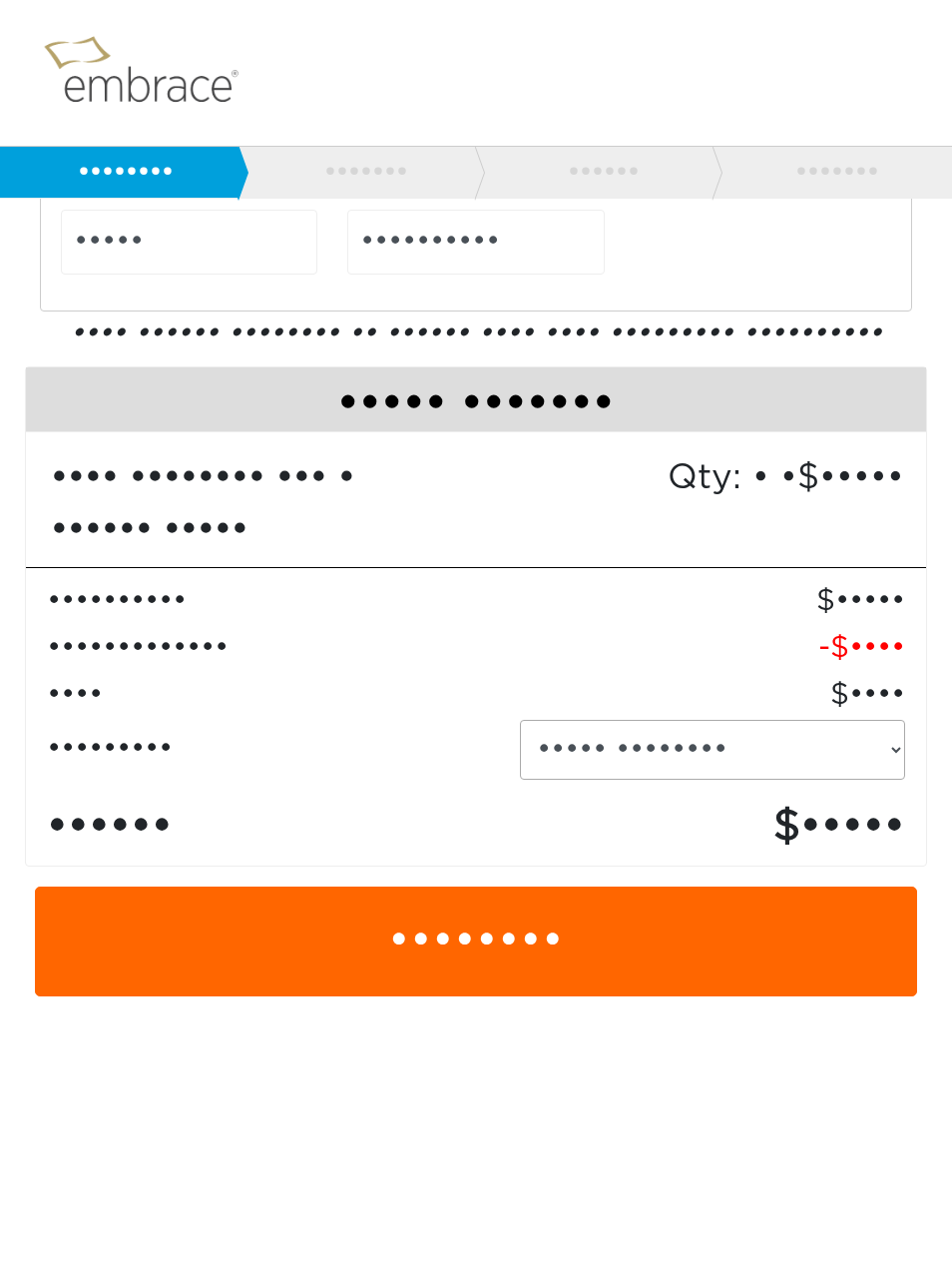 click on "••••••••" at bounding box center (476, 942) 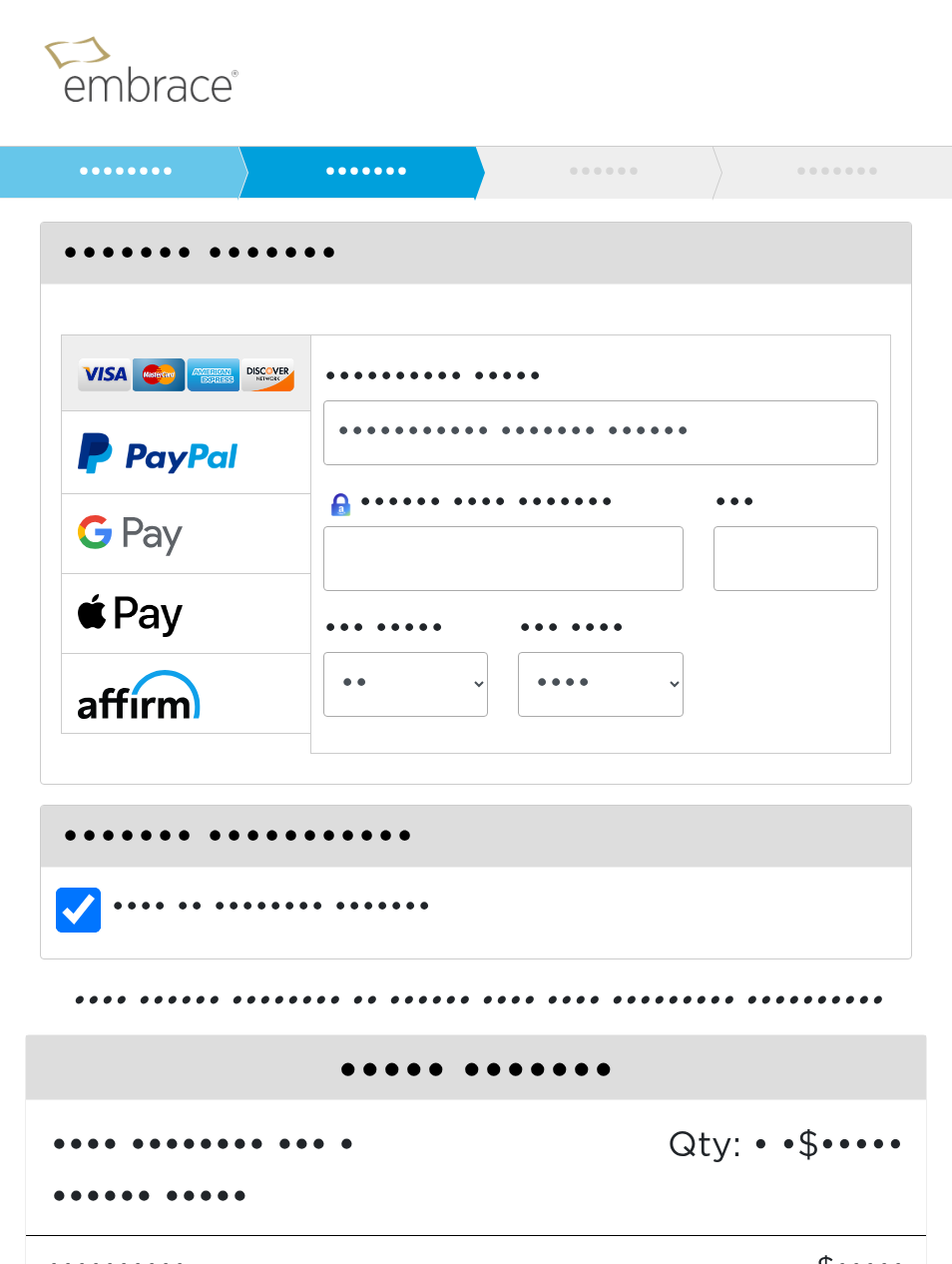 scroll, scrollTop: 0, scrollLeft: 0, axis: both 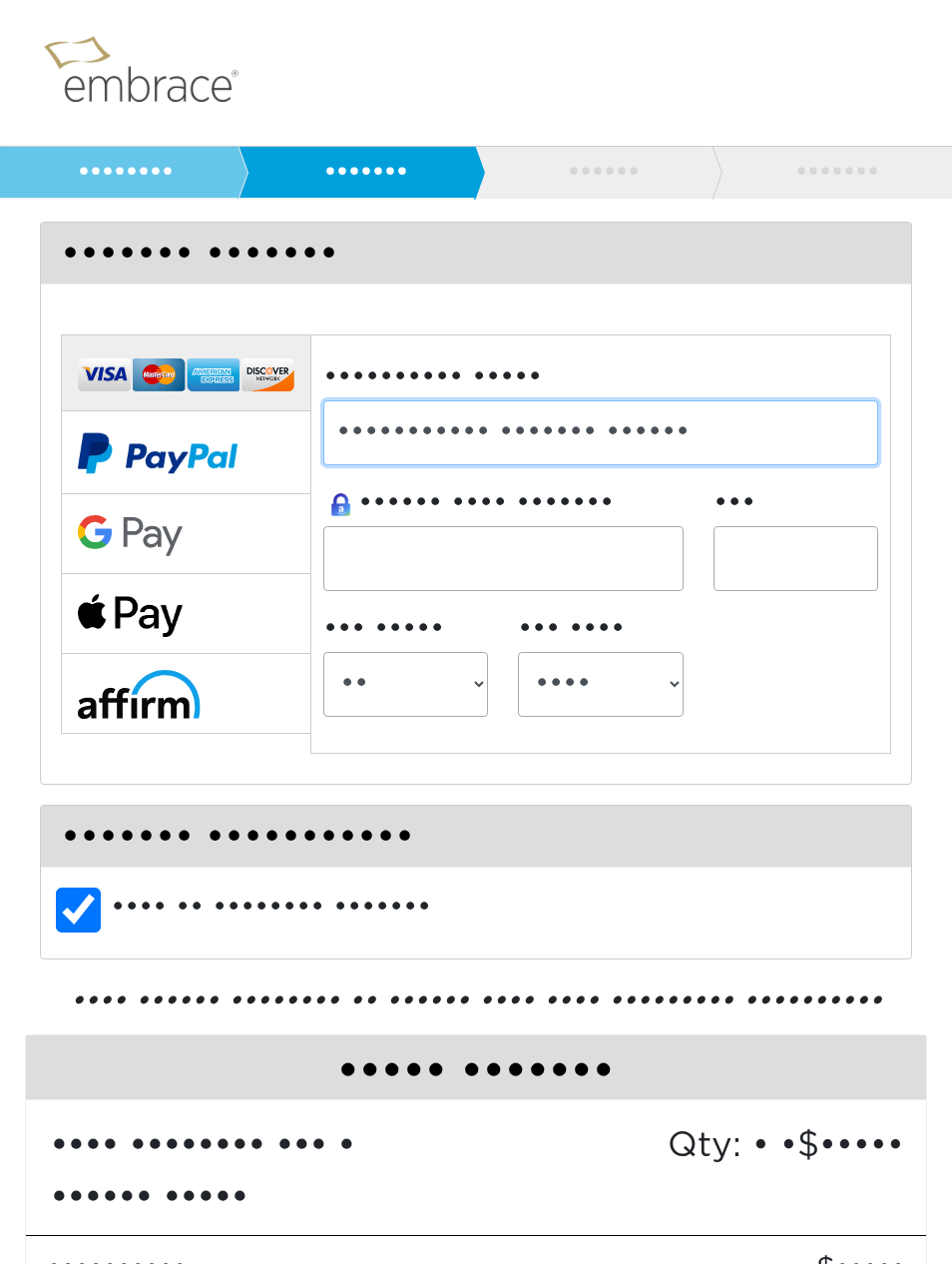 click on "••••••••••• ••••••• ••••••" at bounding box center [601, 432] 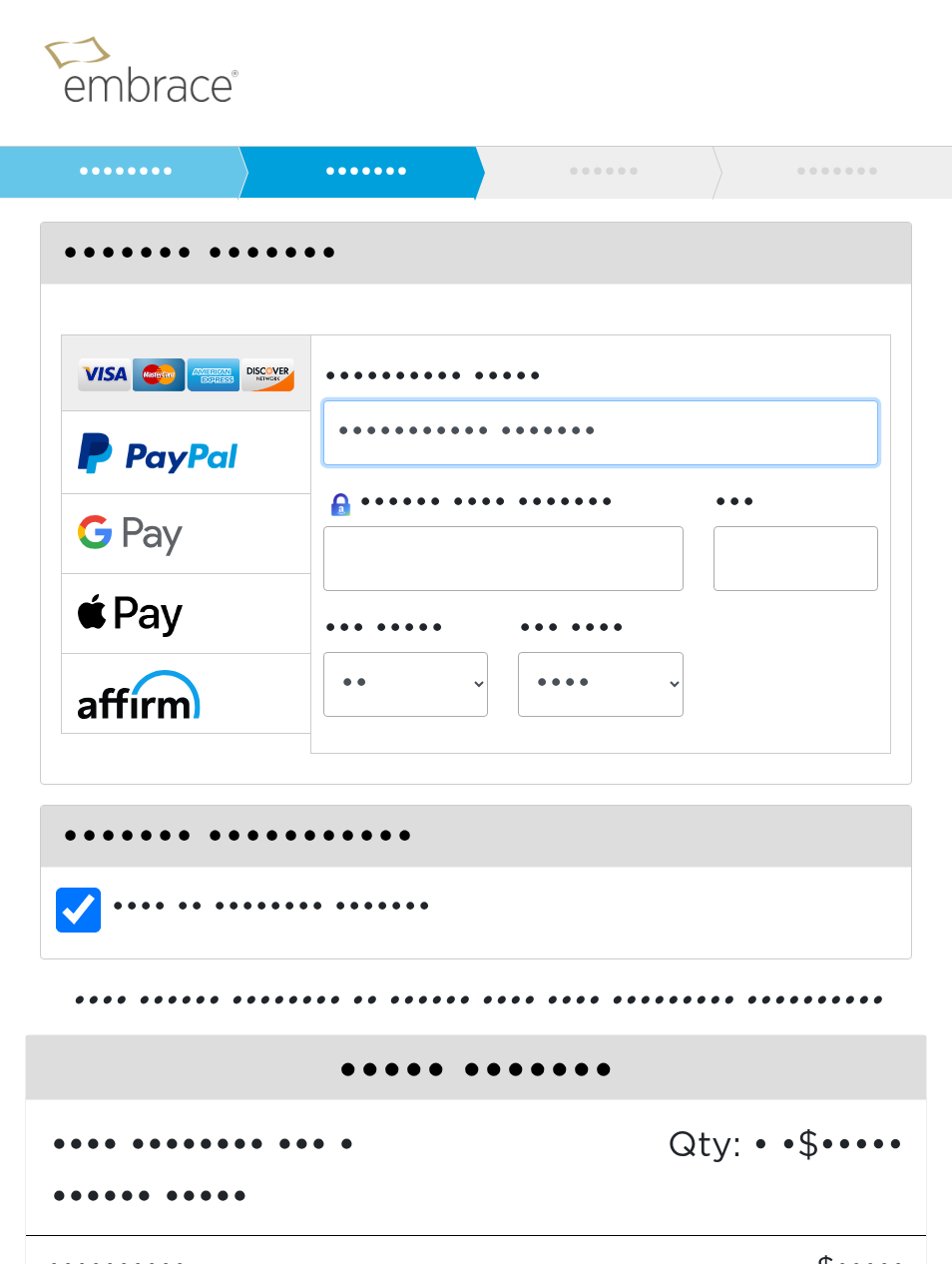 type on "••••••••••• •••••••" 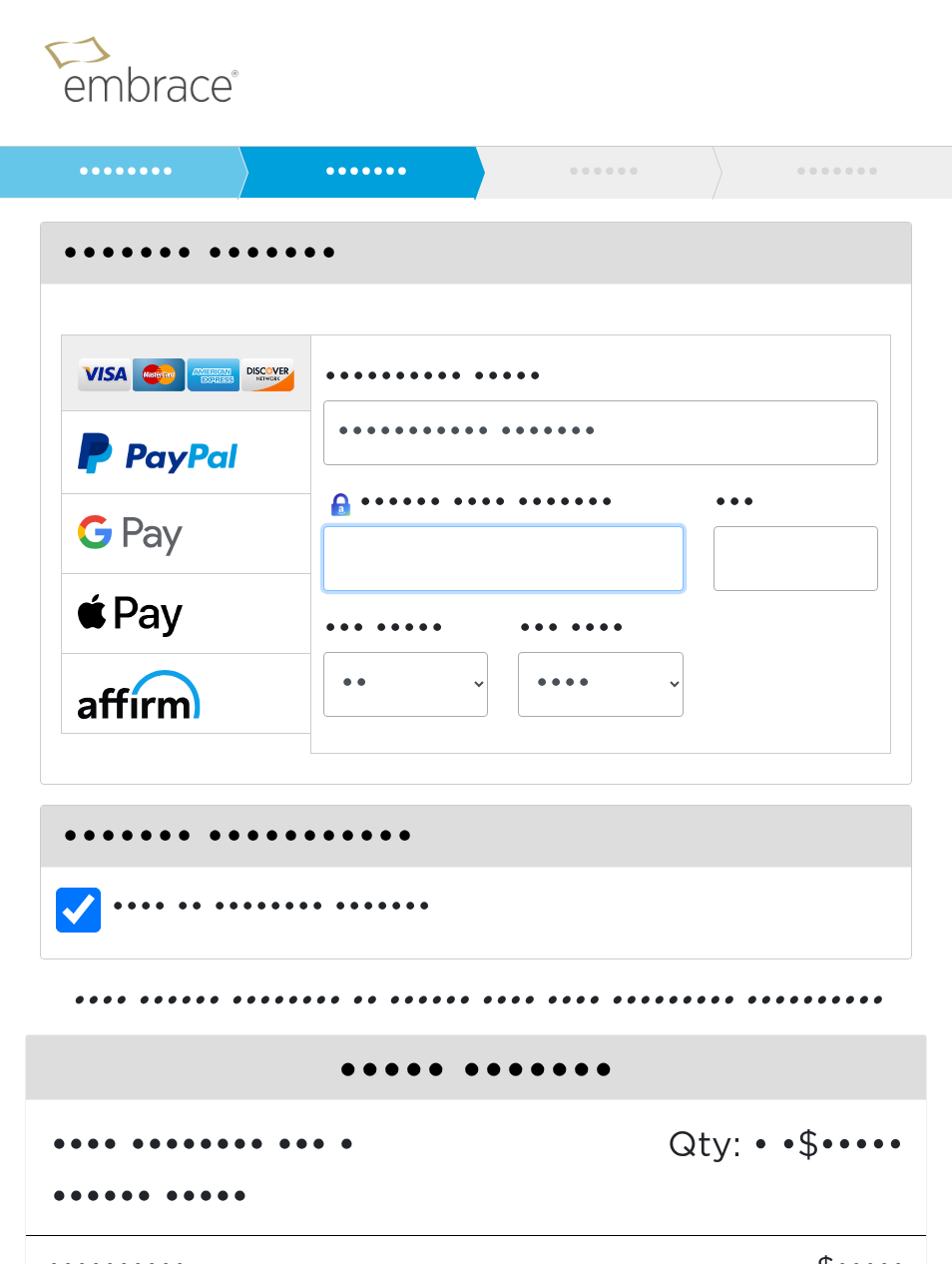 click at bounding box center [503, 558] 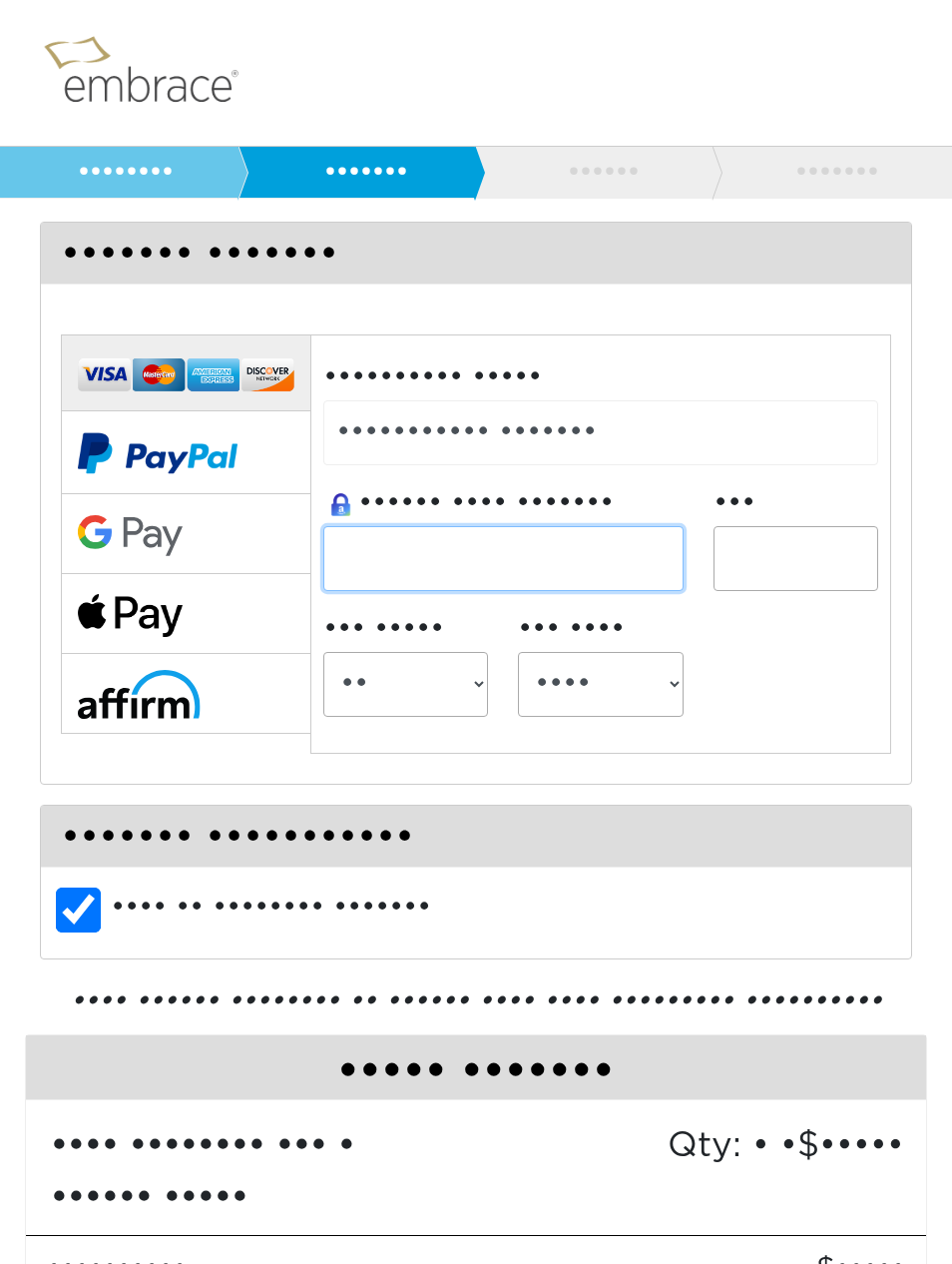 click at bounding box center (503, 558) 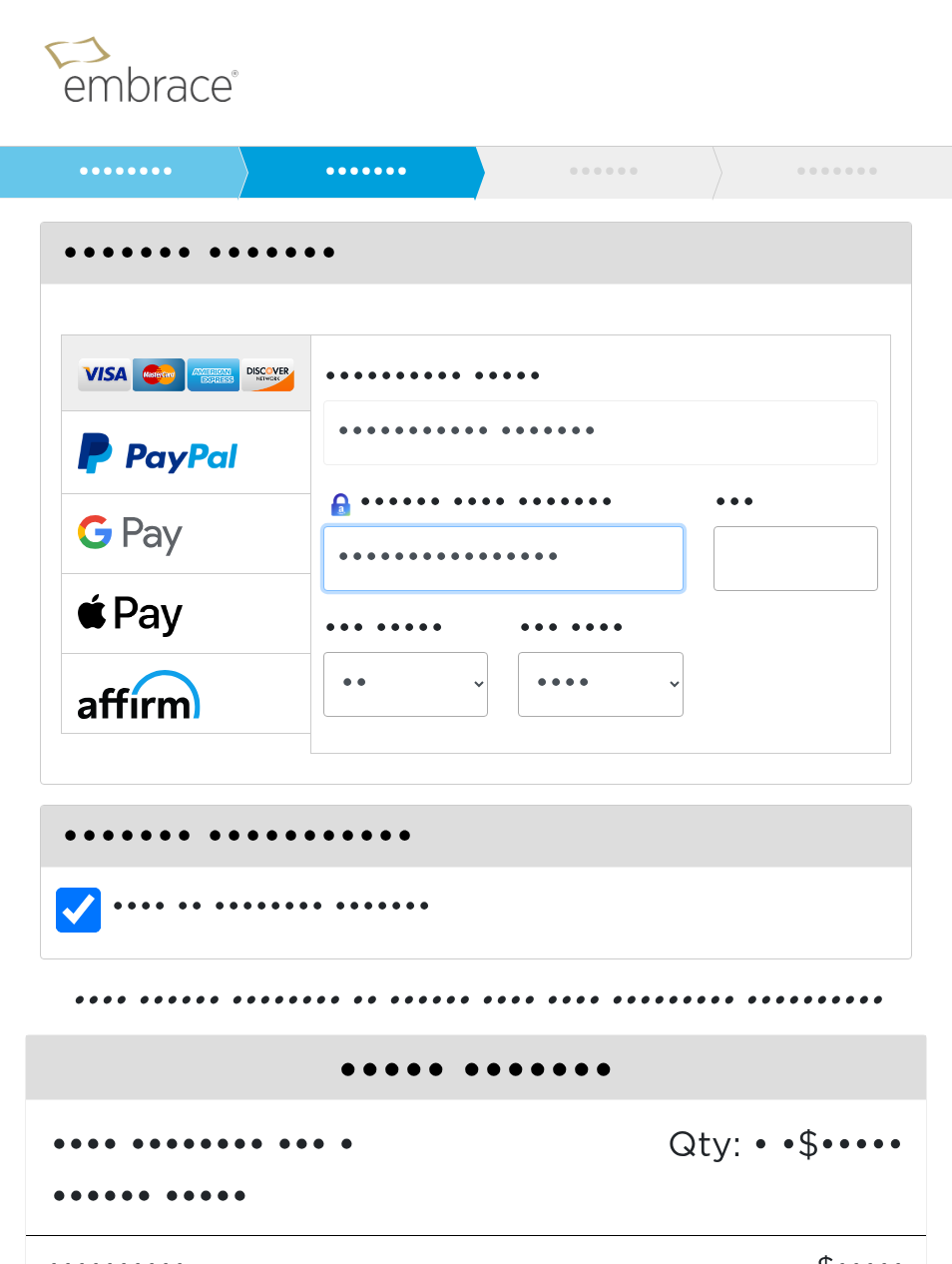 type on "4241320376528355" 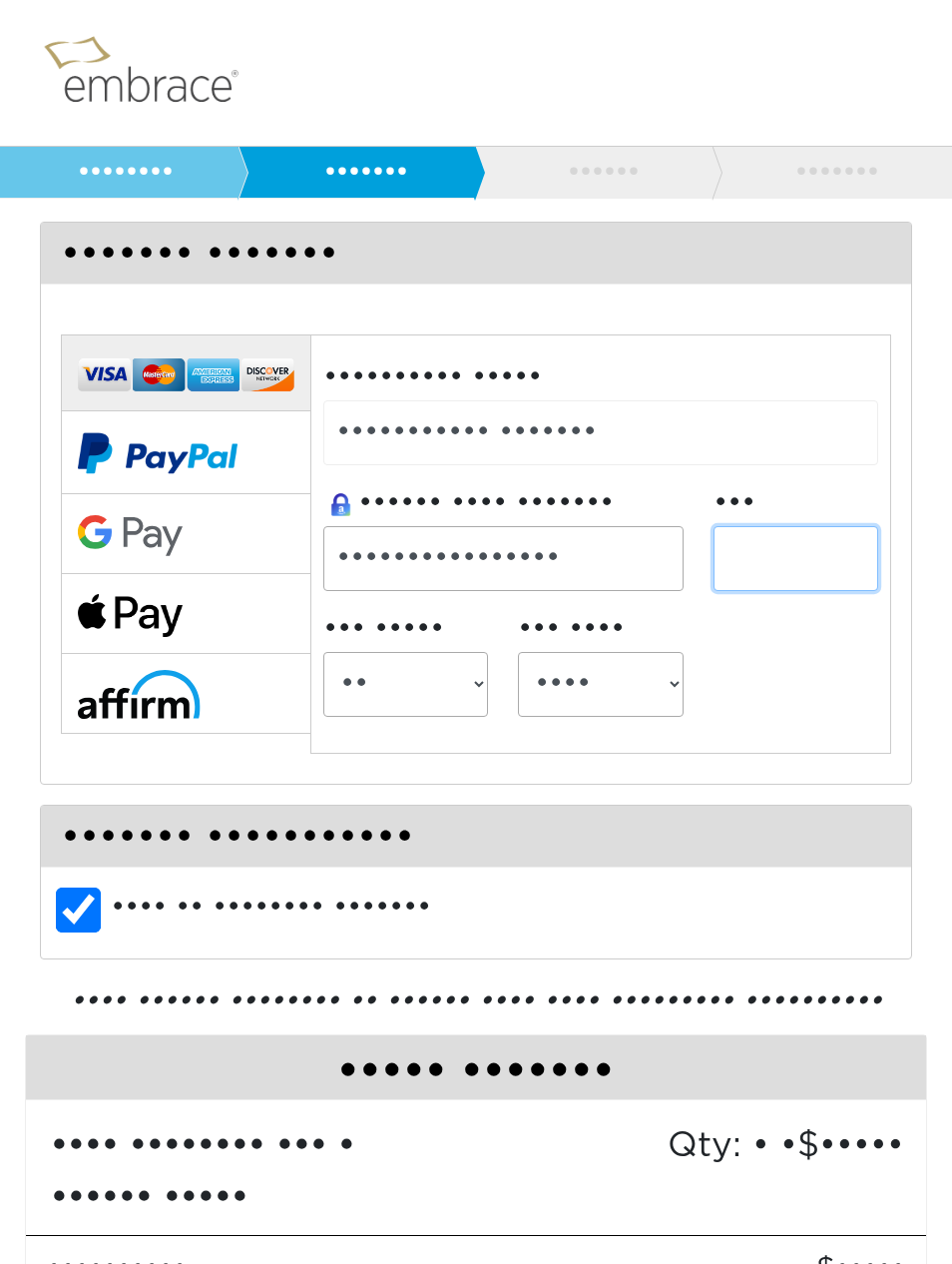 click at bounding box center (795, 558) 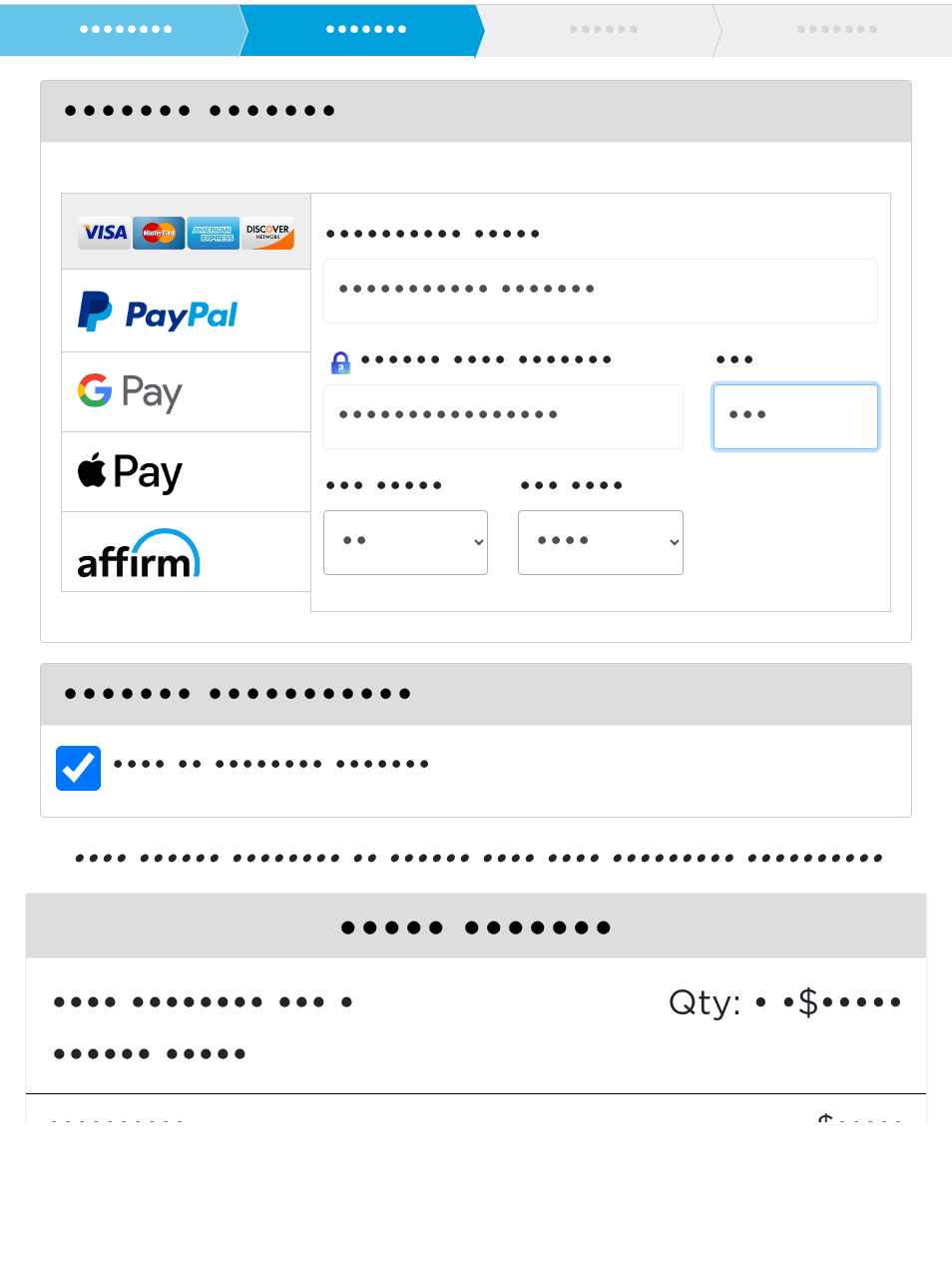 type on "503" 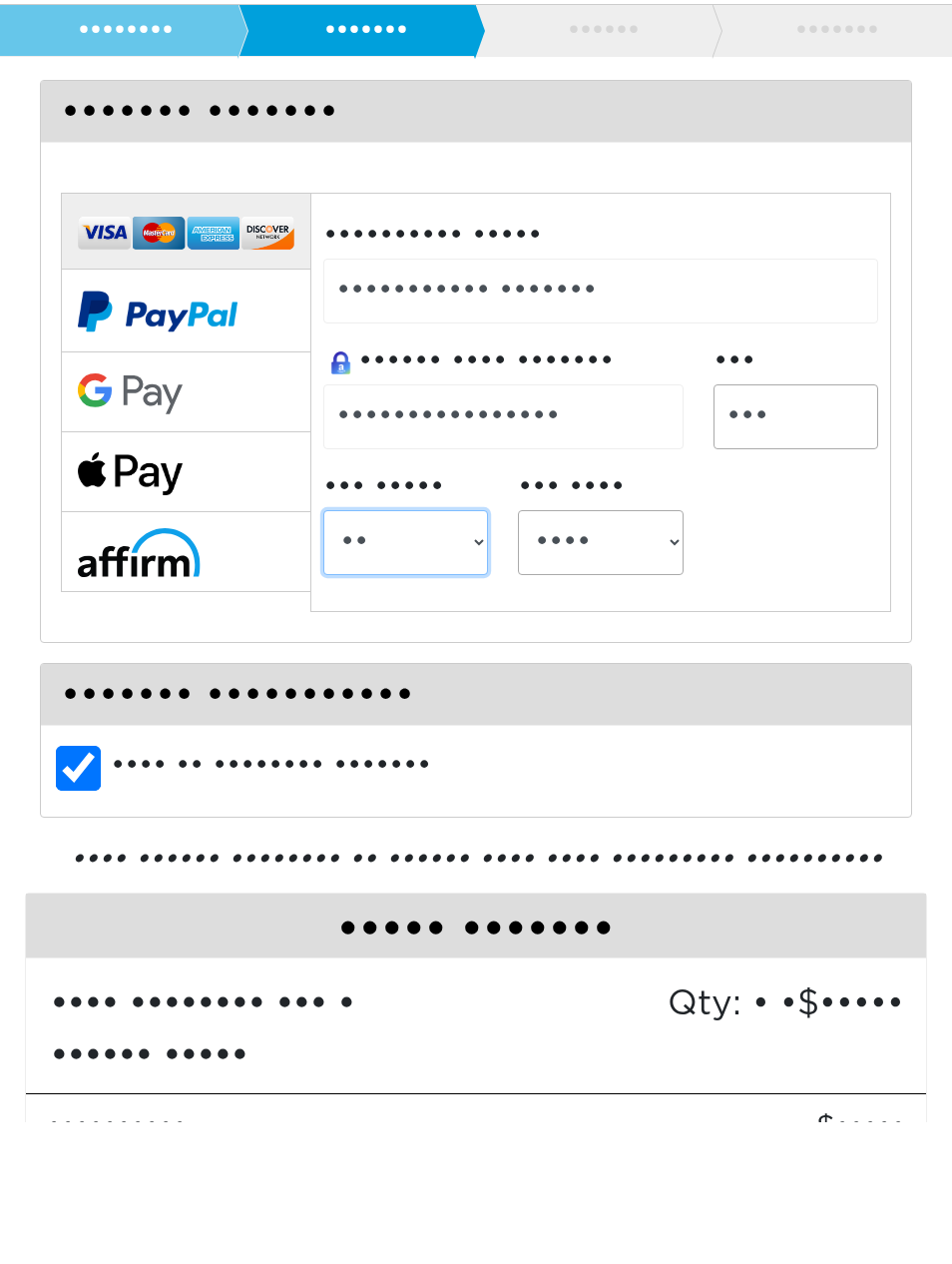click on "01
02
03
04
05
06
07
08
09
10
11
12" at bounding box center [405, 684] 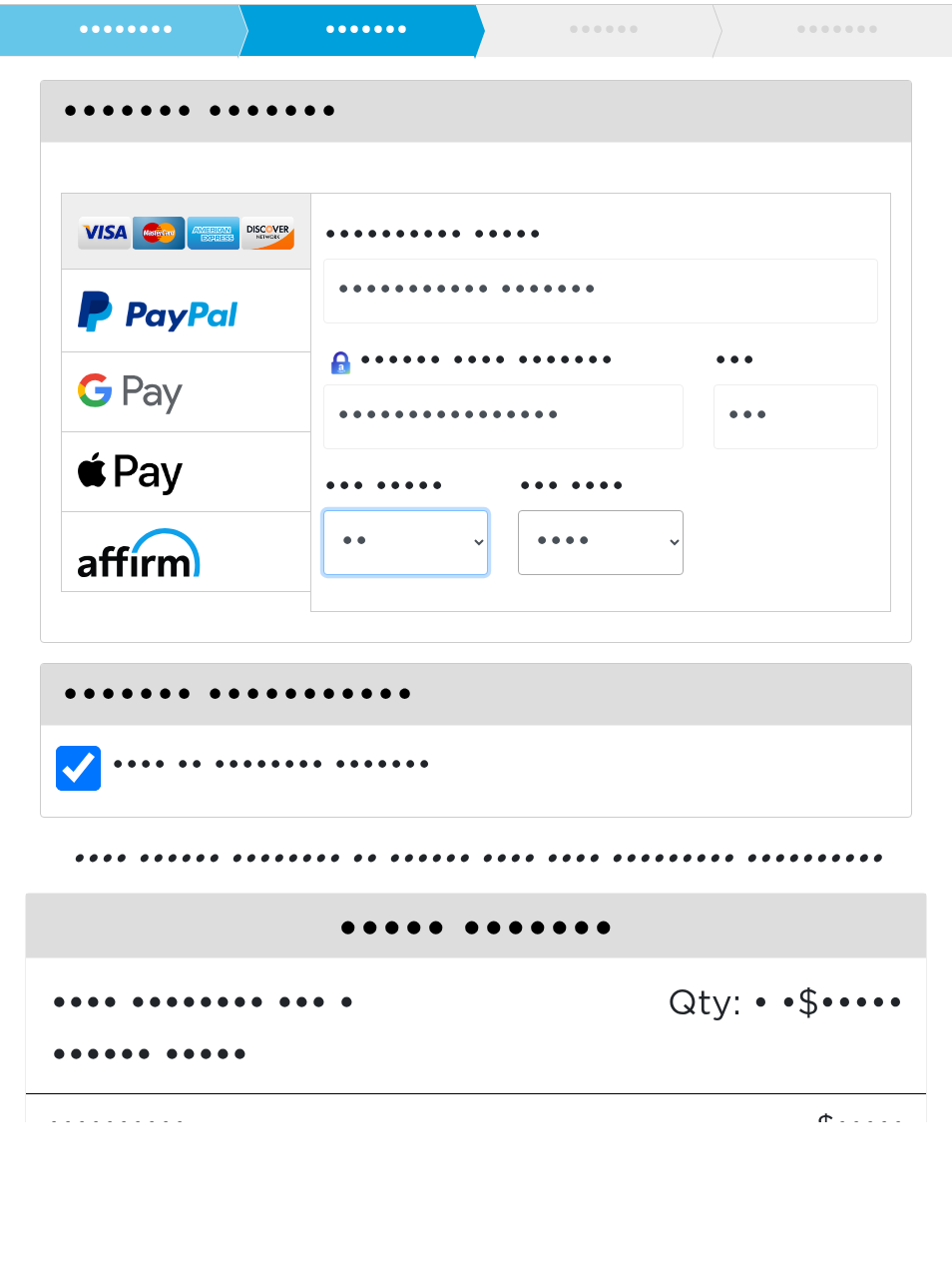scroll, scrollTop: 142, scrollLeft: 0, axis: vertical 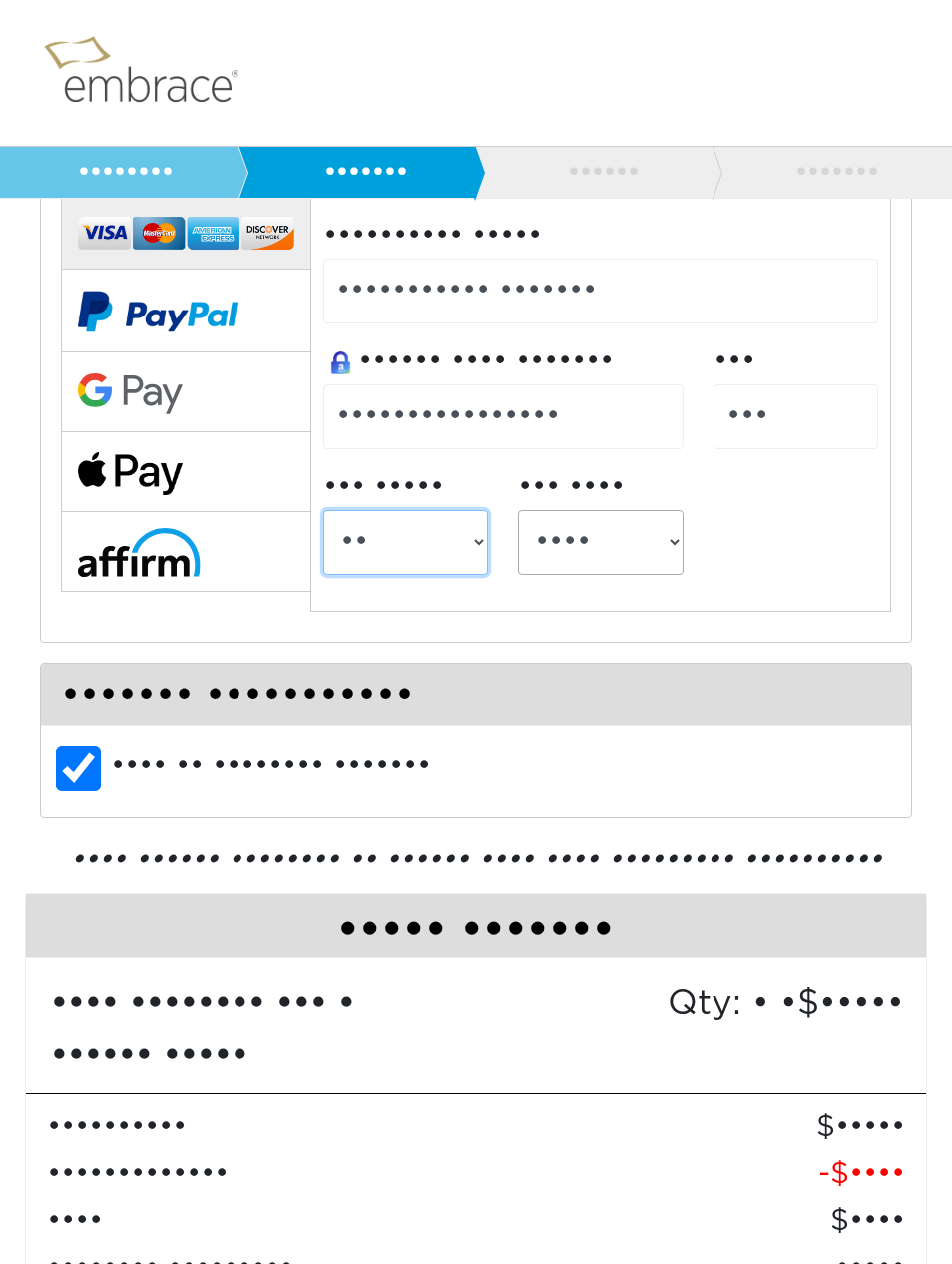 select on "6" 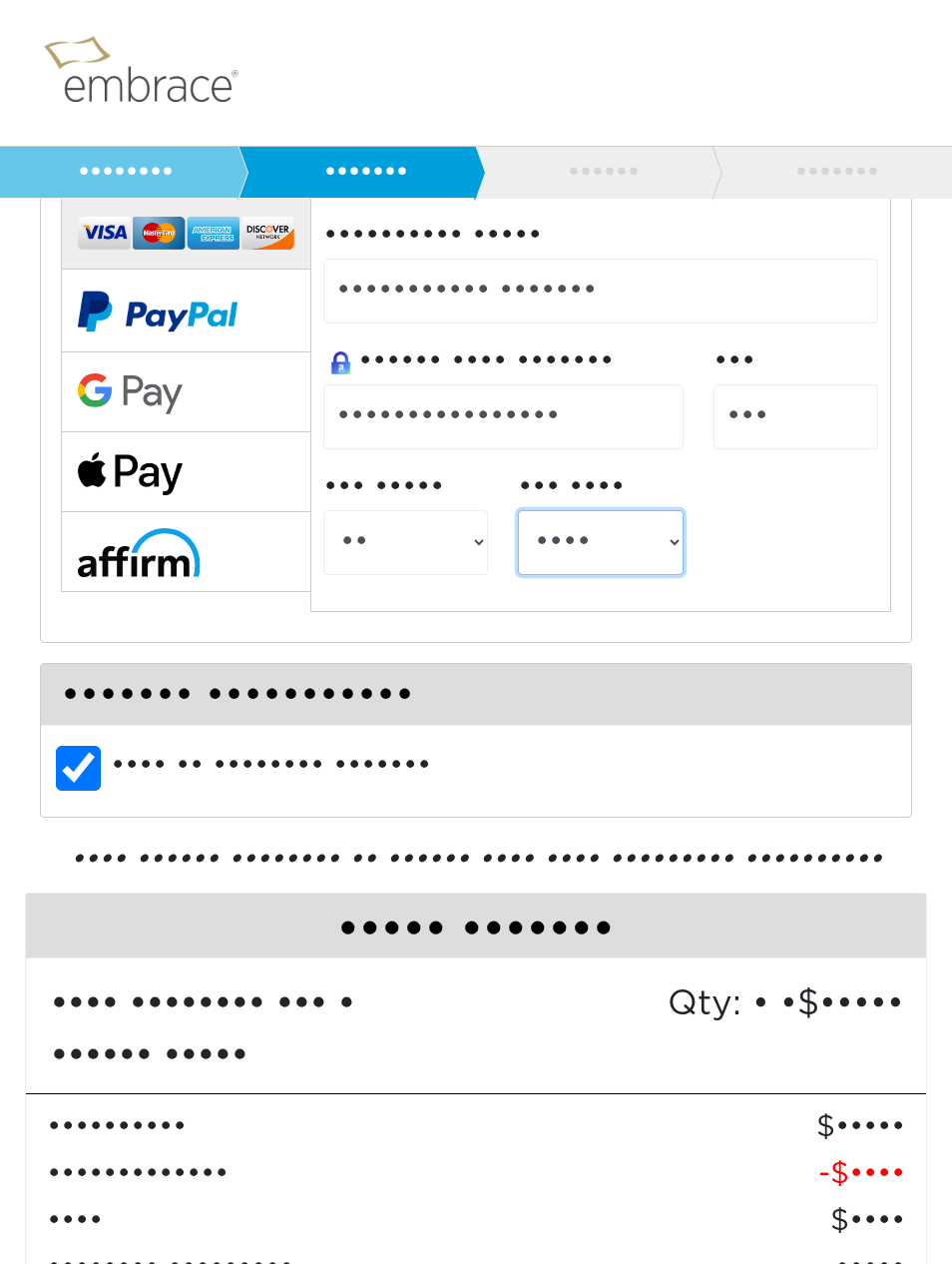 click on "2025 2026 2027 2028 2029 2030 2031 2032 2033 2034 2035 2036 2037 2038 2039" at bounding box center (600, 542) 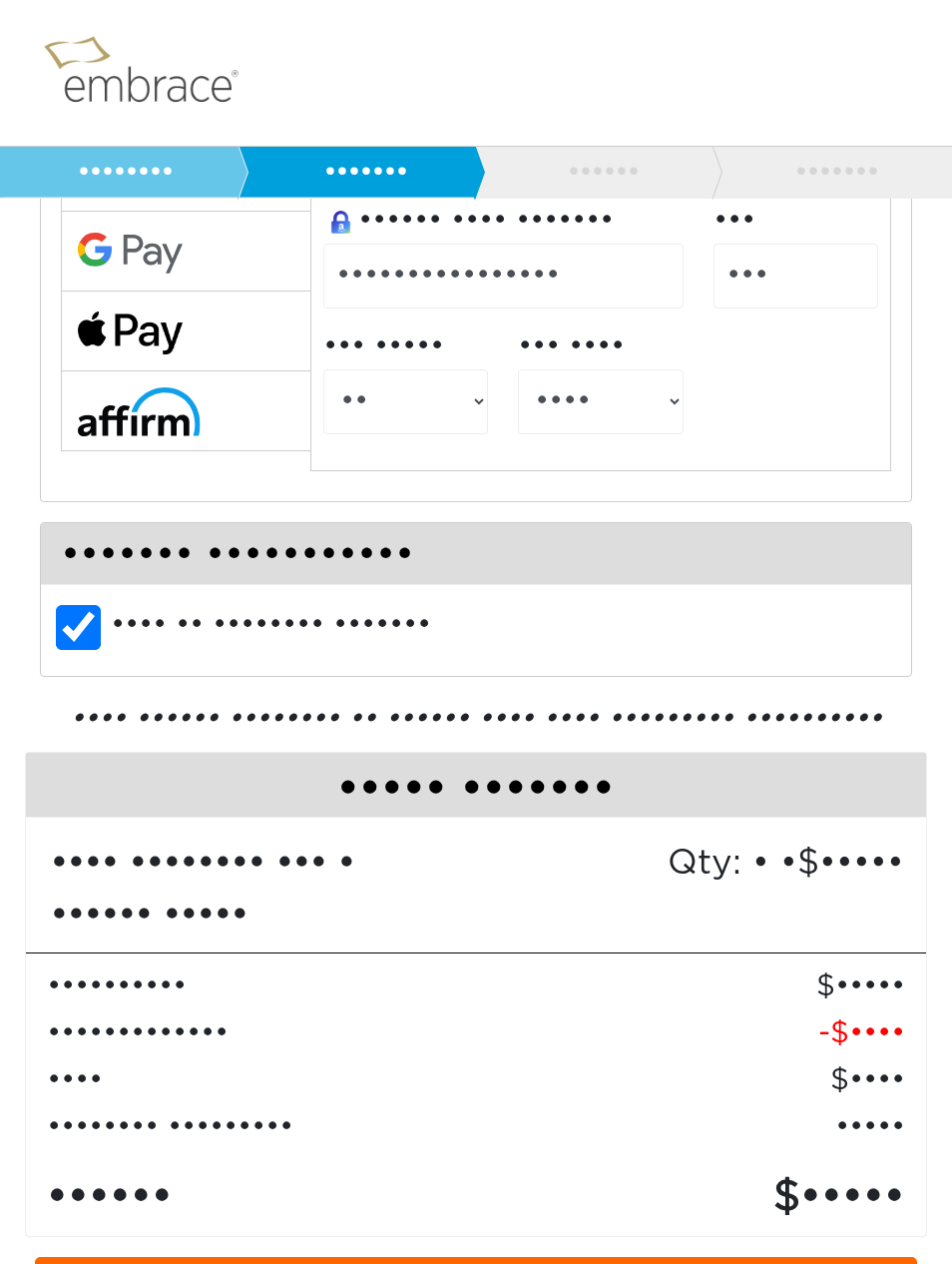 click on "Same as shipping address" at bounding box center (79, 629) 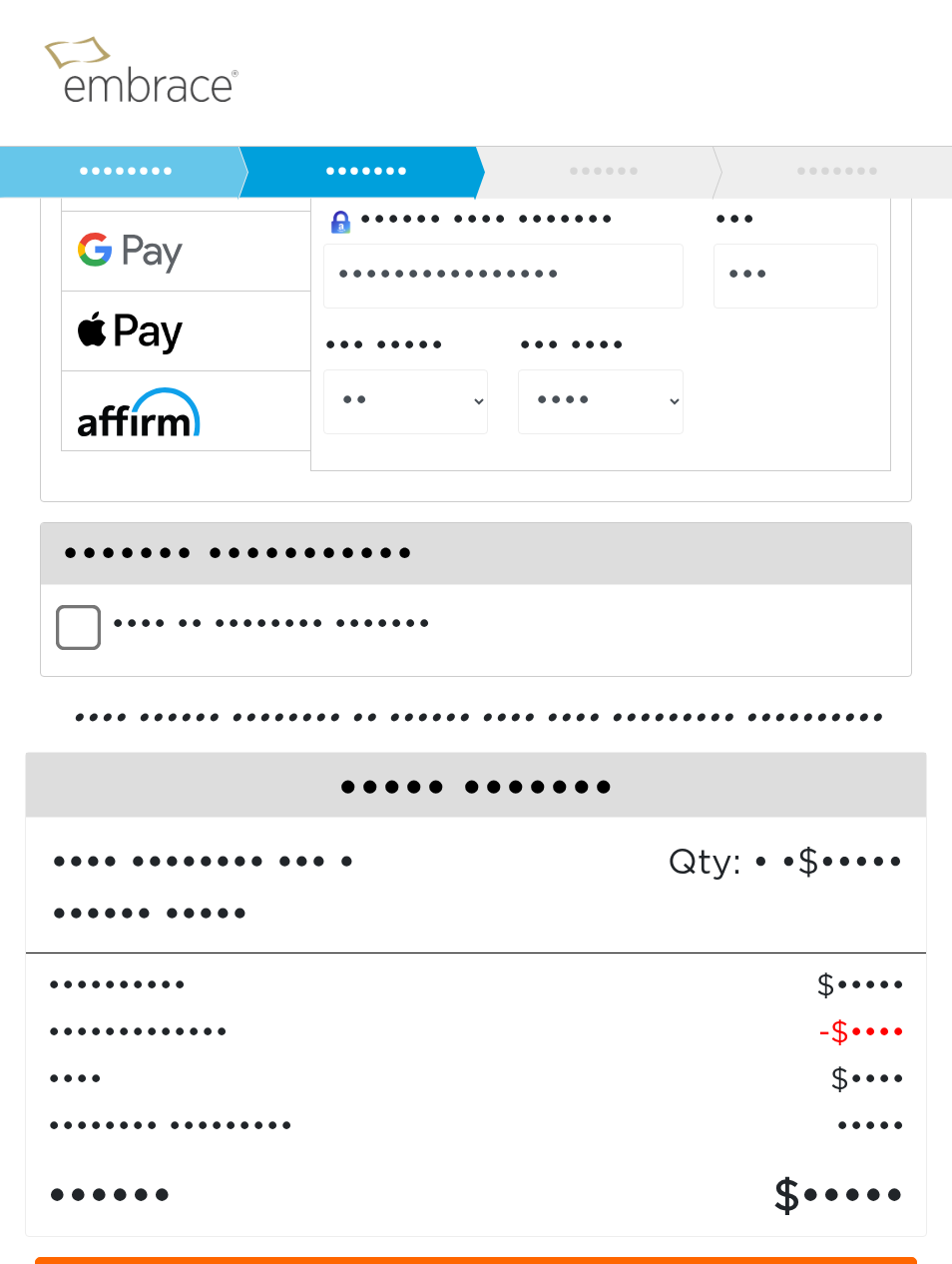 scroll, scrollTop: 283, scrollLeft: 0, axis: vertical 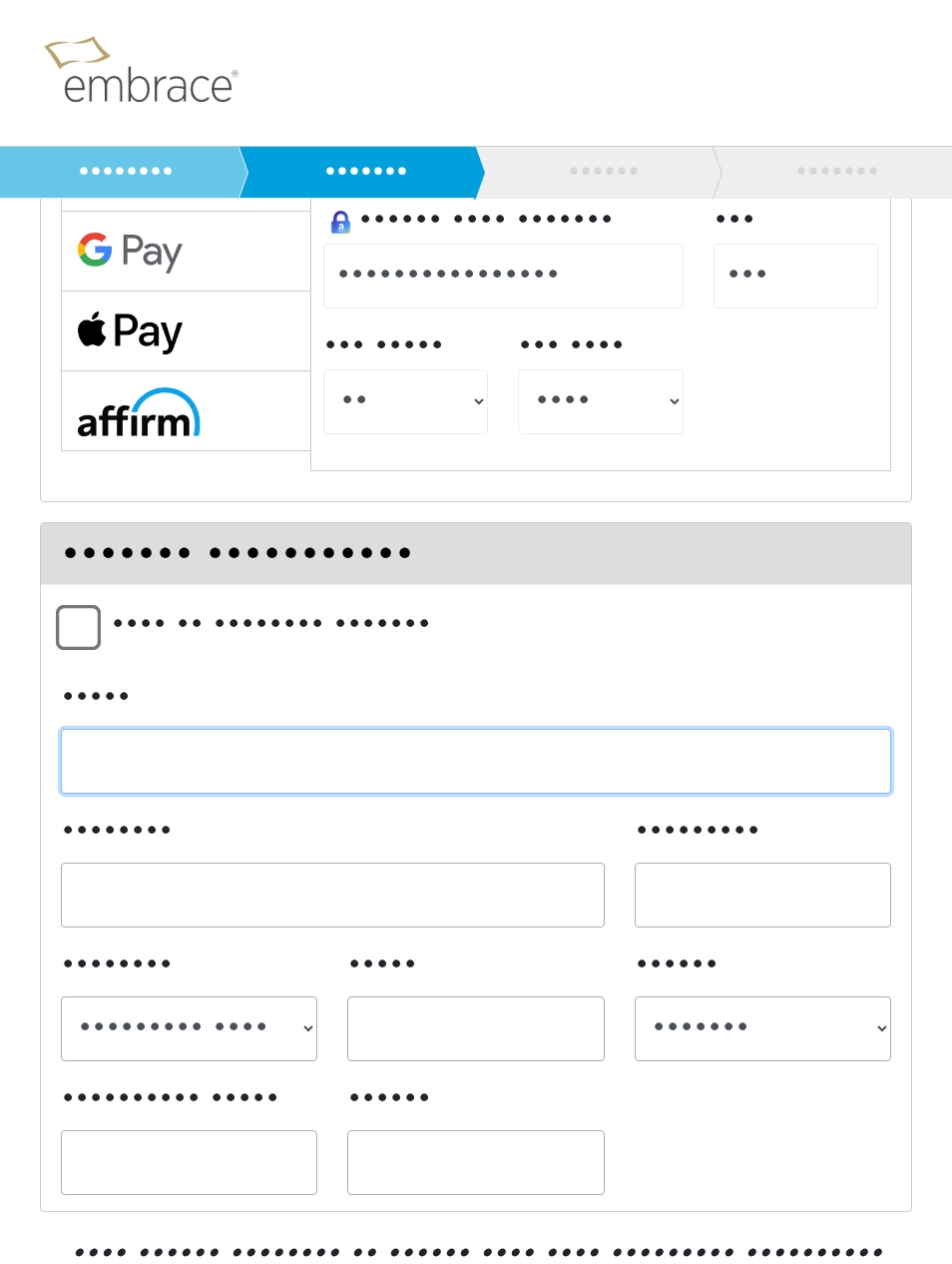 click on "Name*" at bounding box center [476, 761] 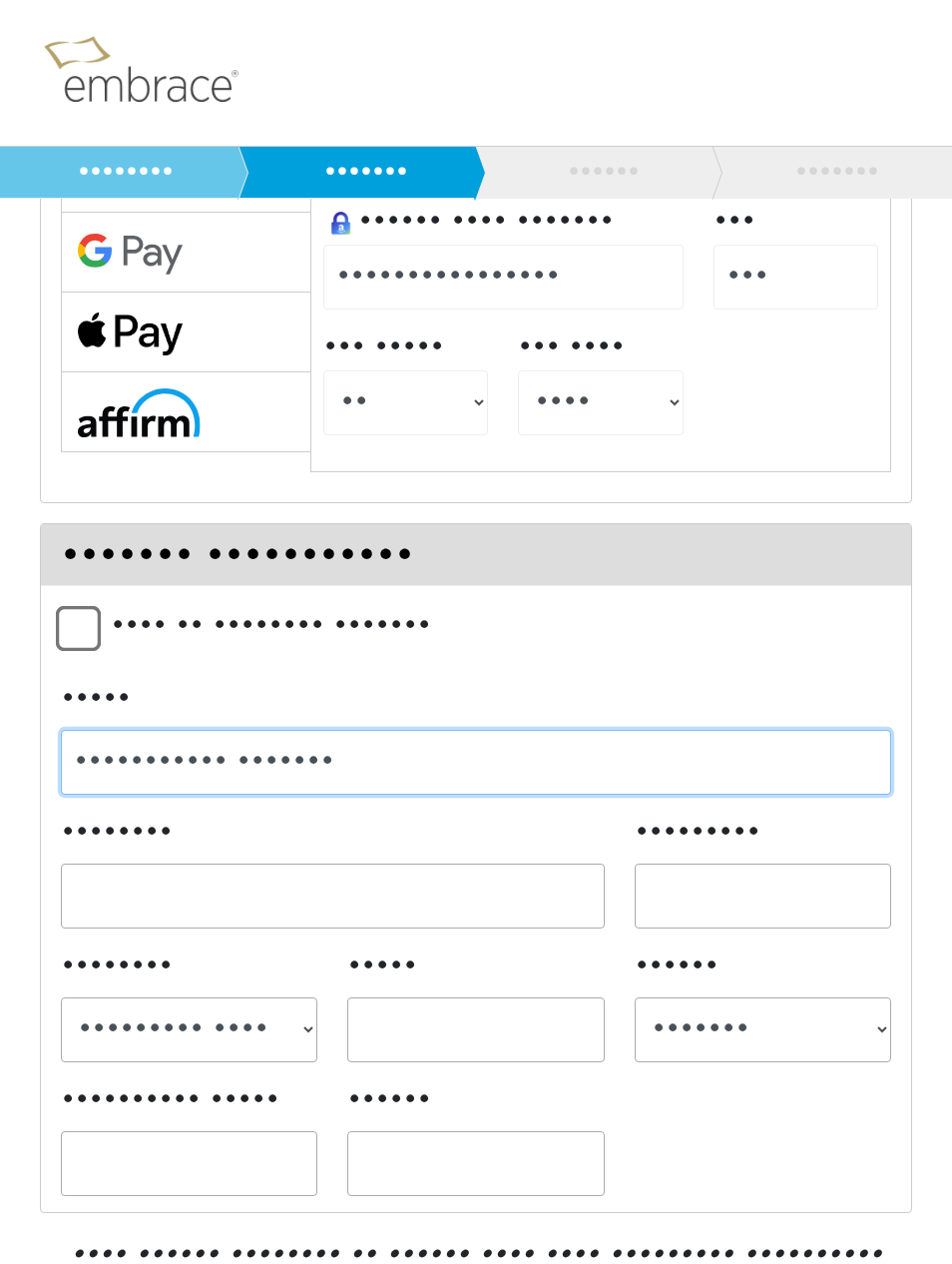 type on "Christopher Montana" 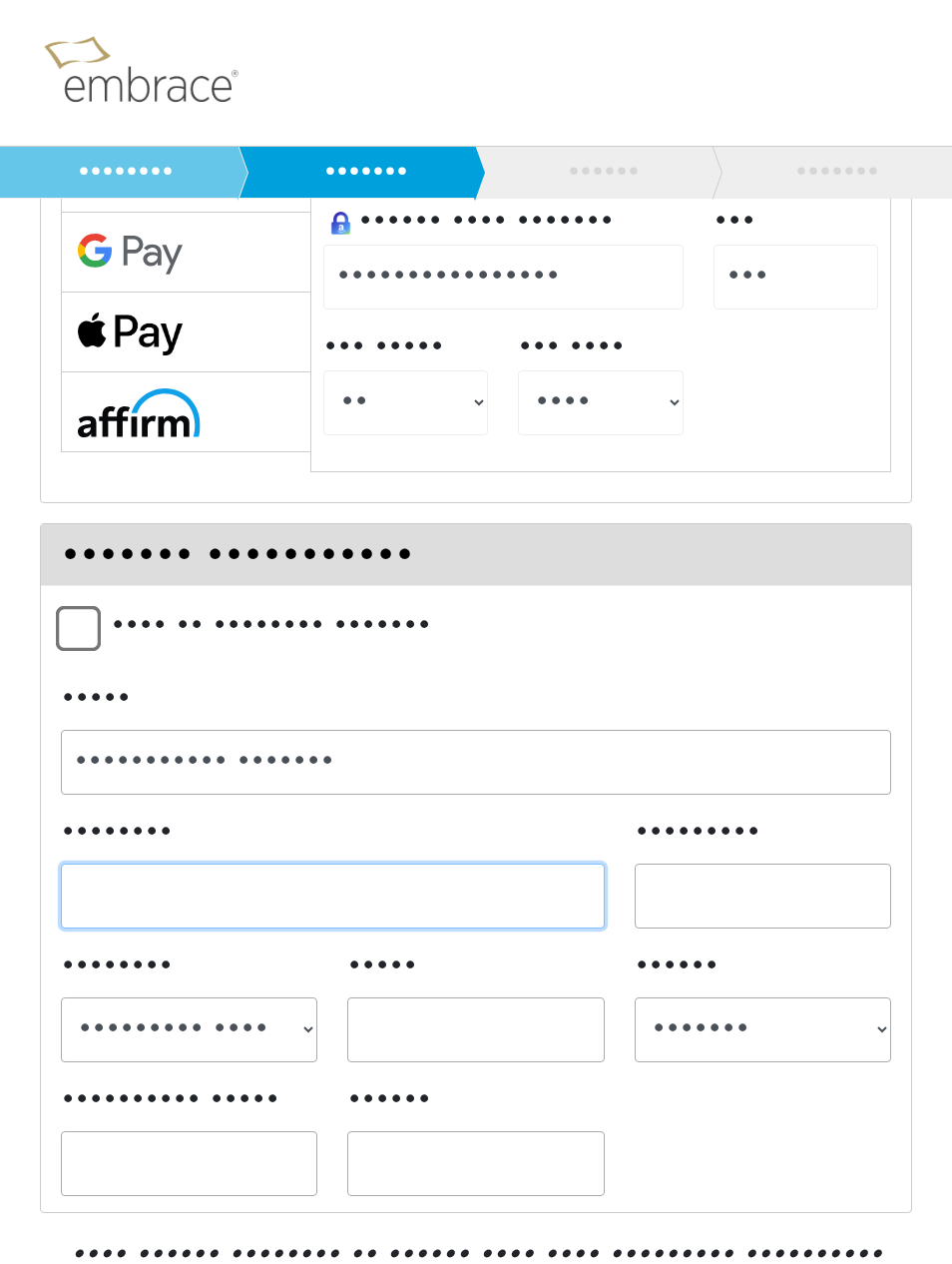 click on "••••••••" at bounding box center (332, 896) 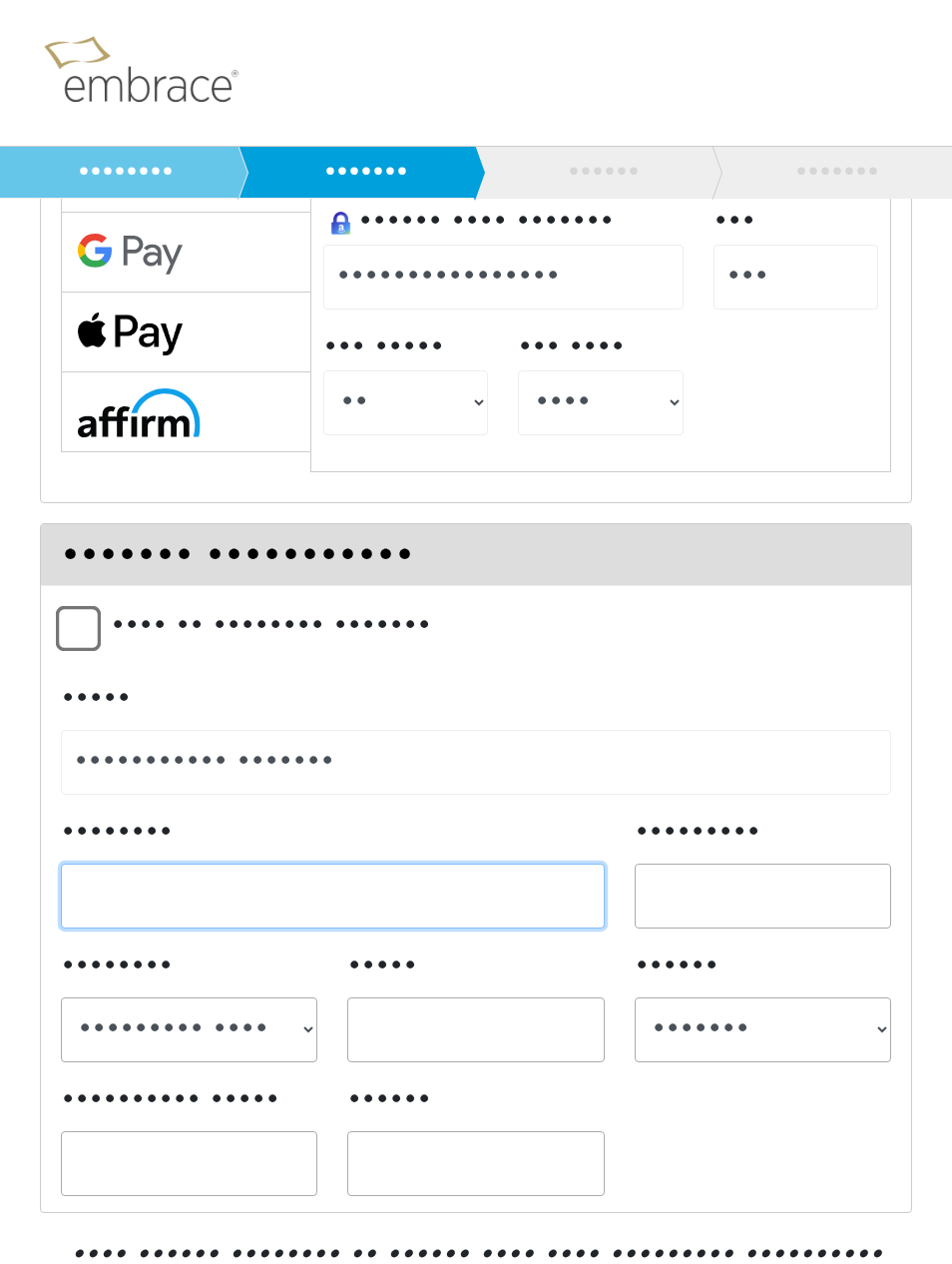 scroll, scrollTop: 324, scrollLeft: 0, axis: vertical 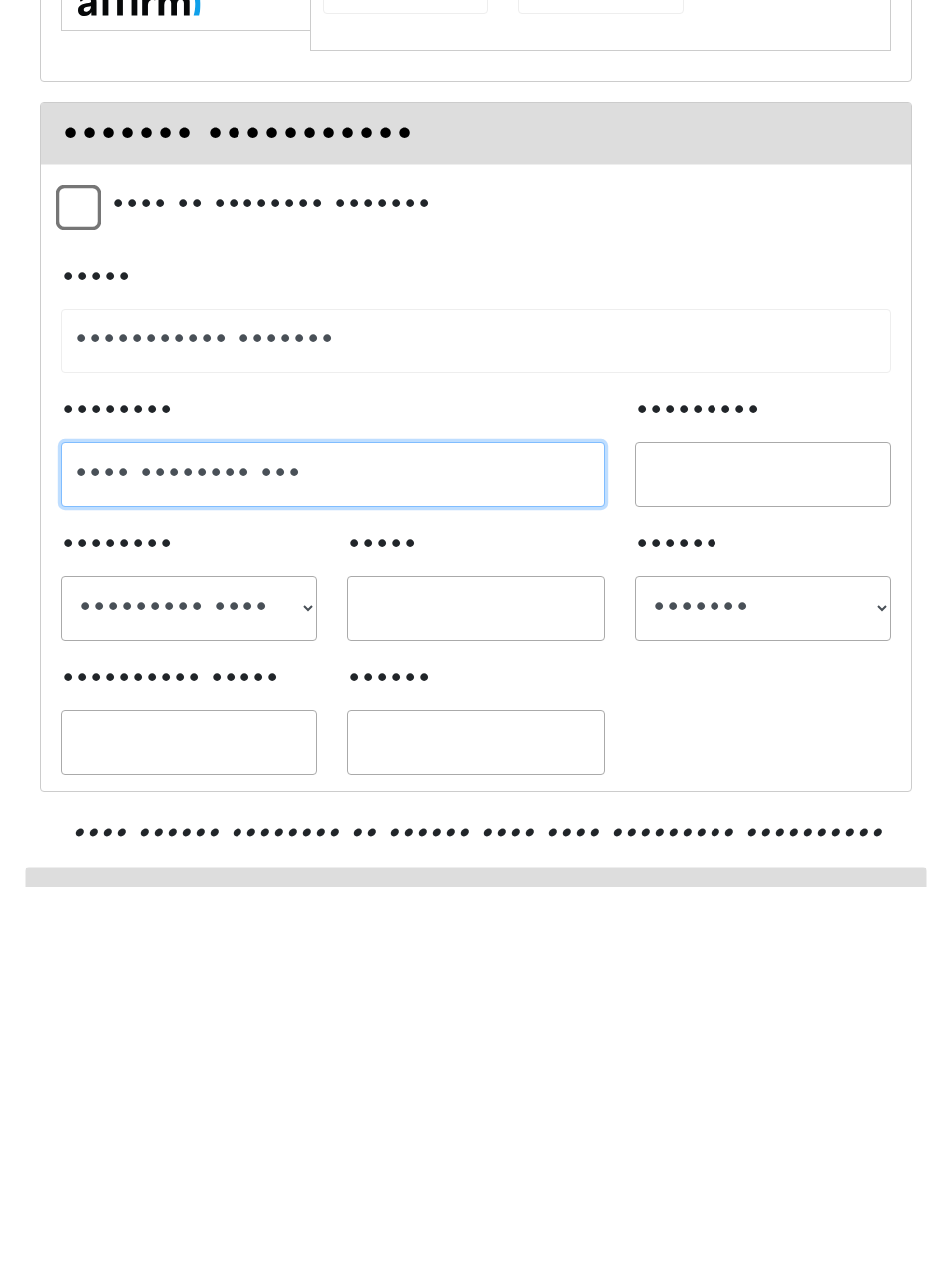 type on "1710 Pinebark Pl." 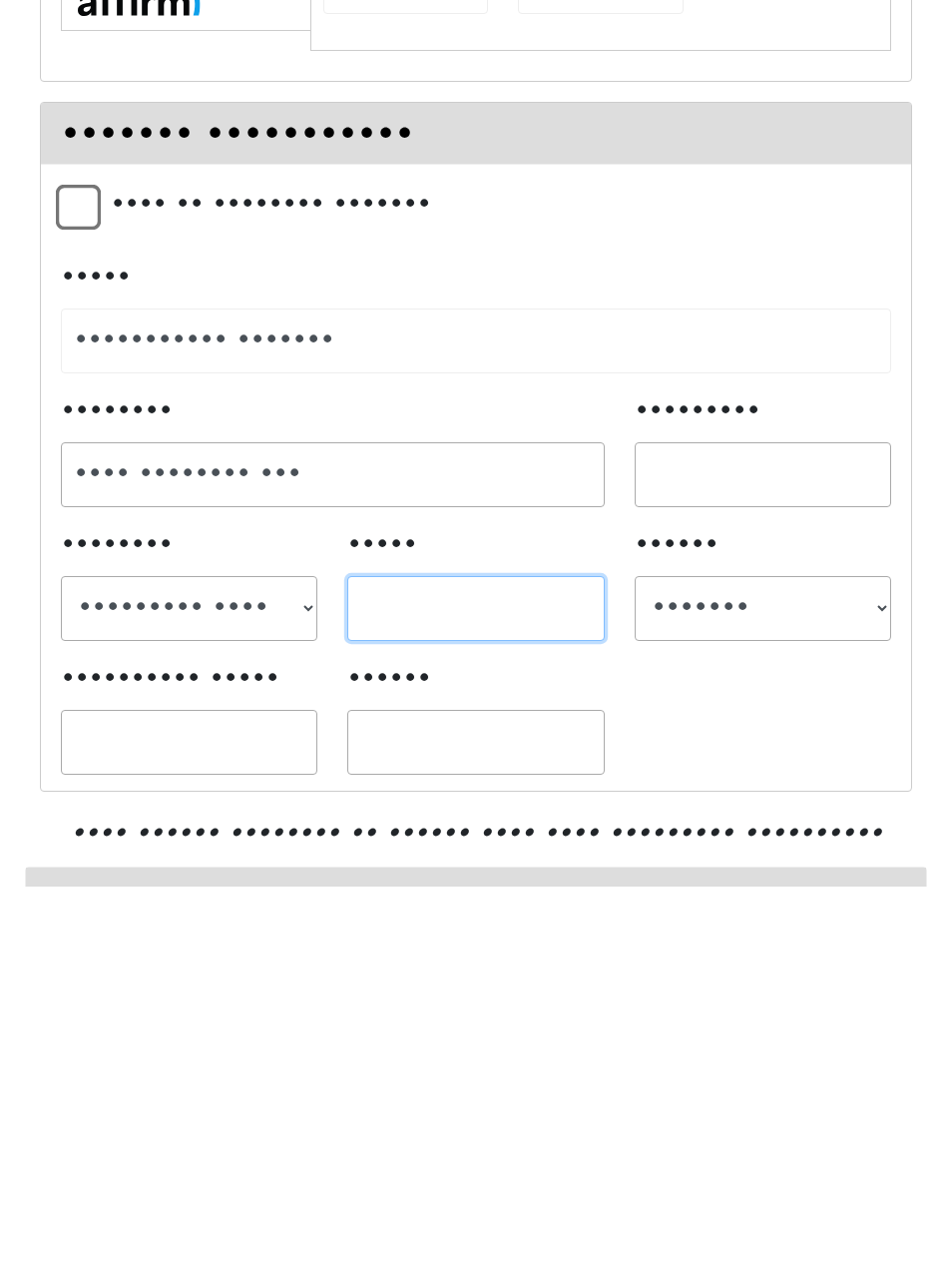 click on "•••••" at bounding box center [475, 986] 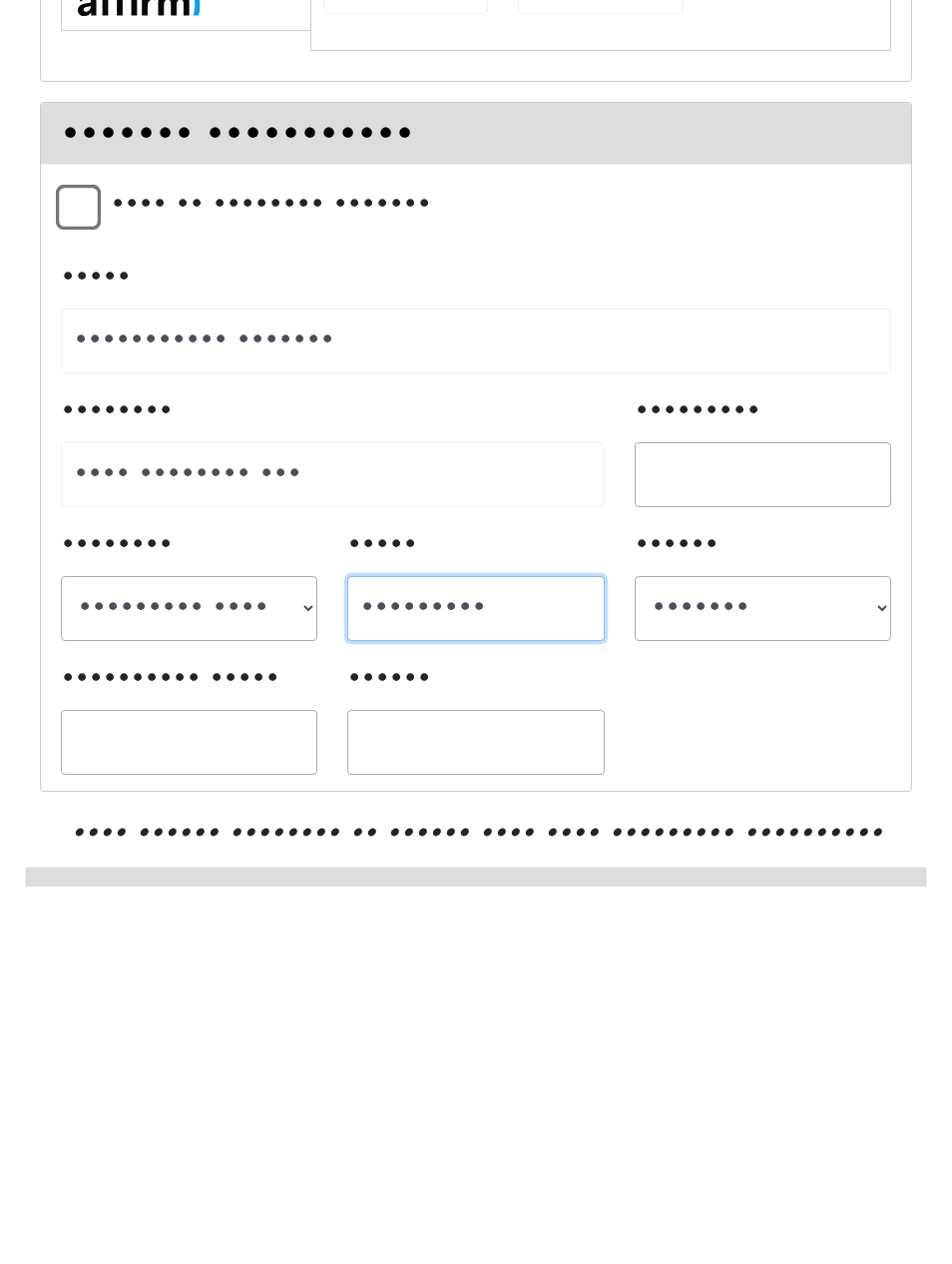 type on "Twinsburg" 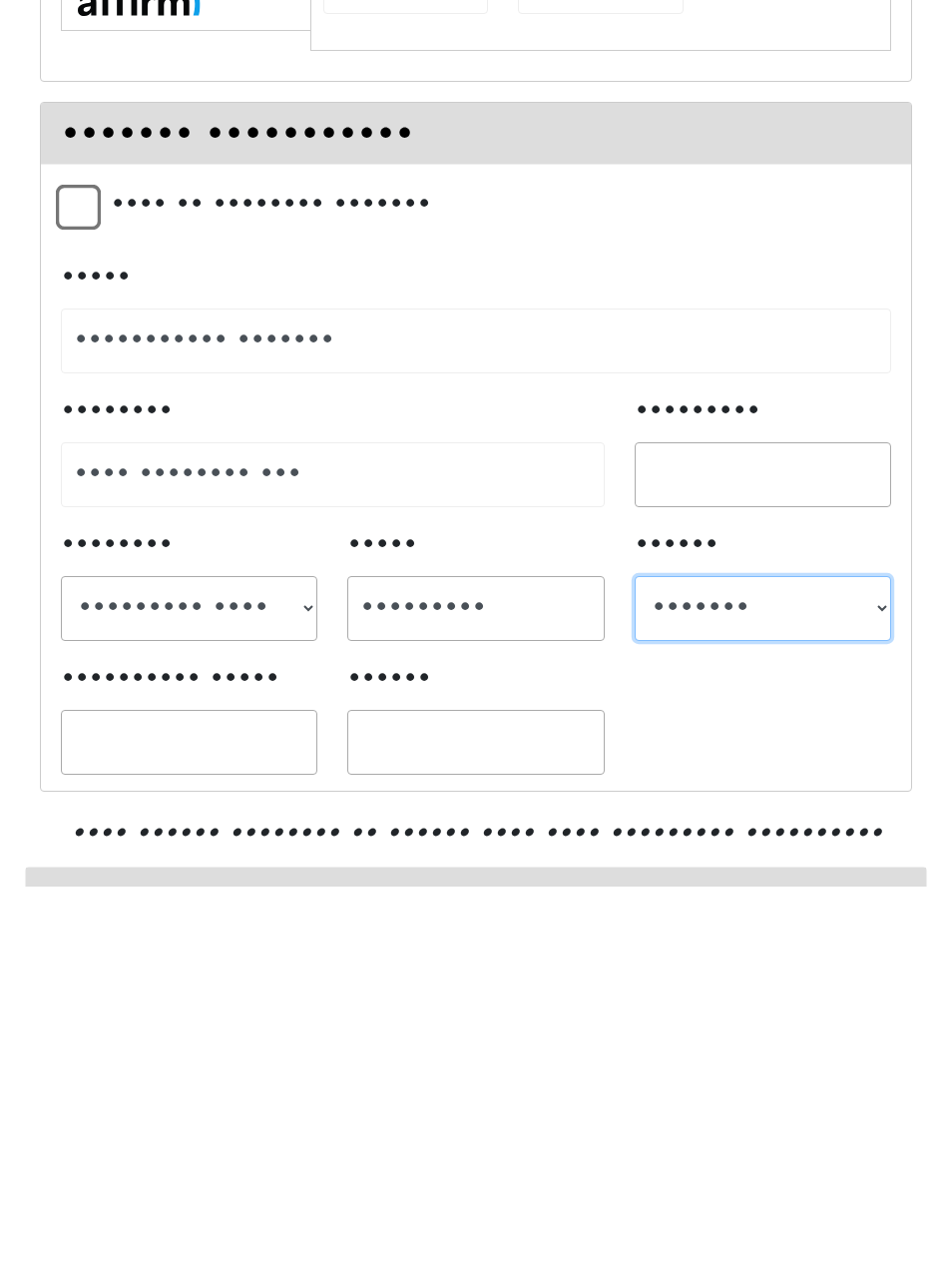 click on "Alabama  Arizona  Arkansas  California  Colorado  Connecticut  District of Columbia  Delaware  Florida  Georgia  Hawaii  Idaho  Illinois  Indiana  Iowa  Kansas  Kentucky  Louisiana  Maine  Maryland  Massachusetts  Michigan  Minnesota  Mississippi  Missouri  Montana  Nebraska  Nevada  New Hampshire  New Jersey  New Mexico  New York  North Carolina  North Dakota  Ohio  Oklahoma  Oregon  Pennsylvania  Rhode Island  South Carolina  South Dakota  Tennessee  Texas  Utah  Vermont  Virginia  Washington  West Virginia  Wisconsin  Wyoming  American Samoa  Guam  Northern Mariana Islands  Puerto Rico  United States Minor Outlying Islands  Virgin Islands" at bounding box center [762, 986] 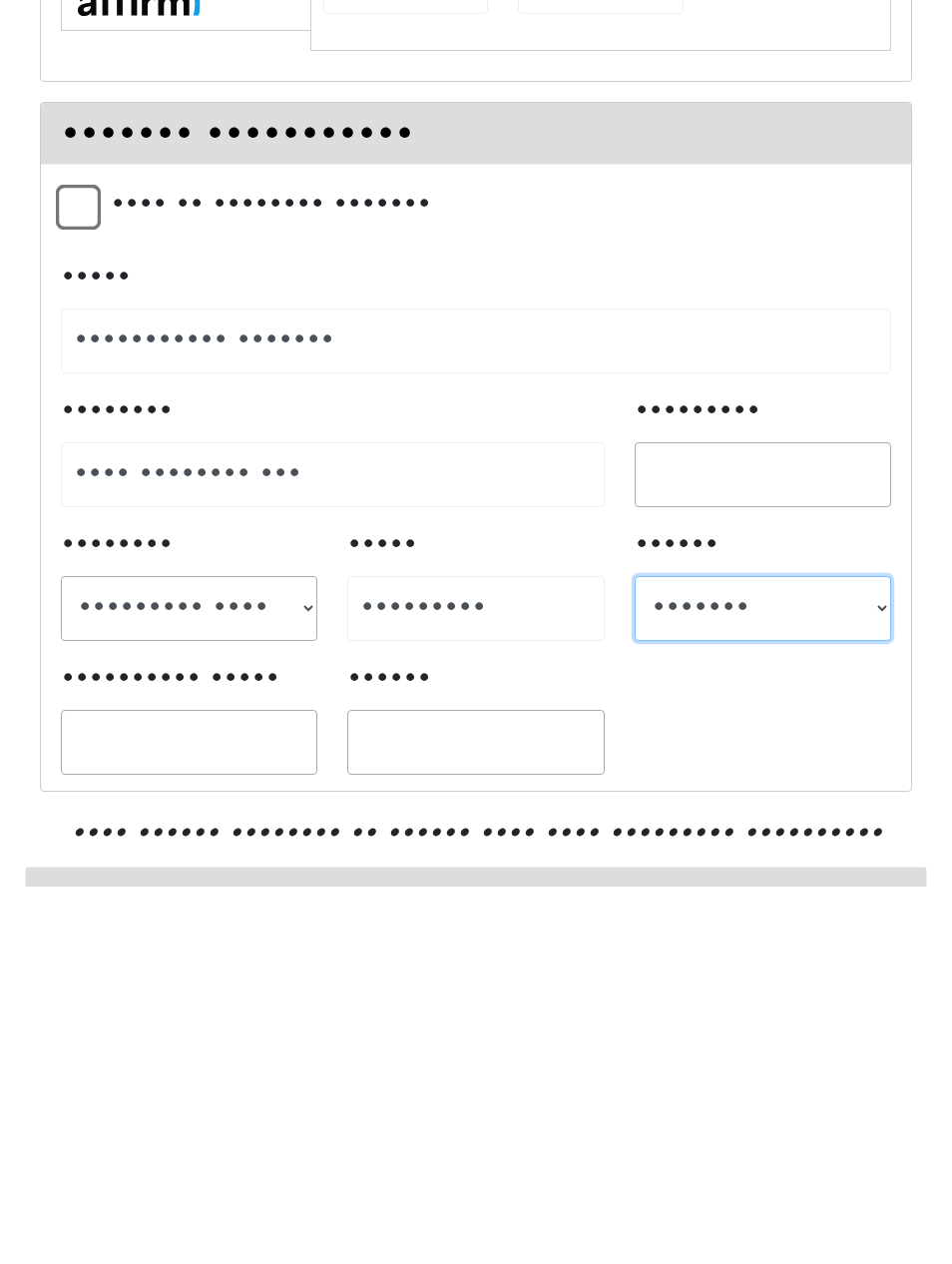 scroll, scrollTop: 703, scrollLeft: 0, axis: vertical 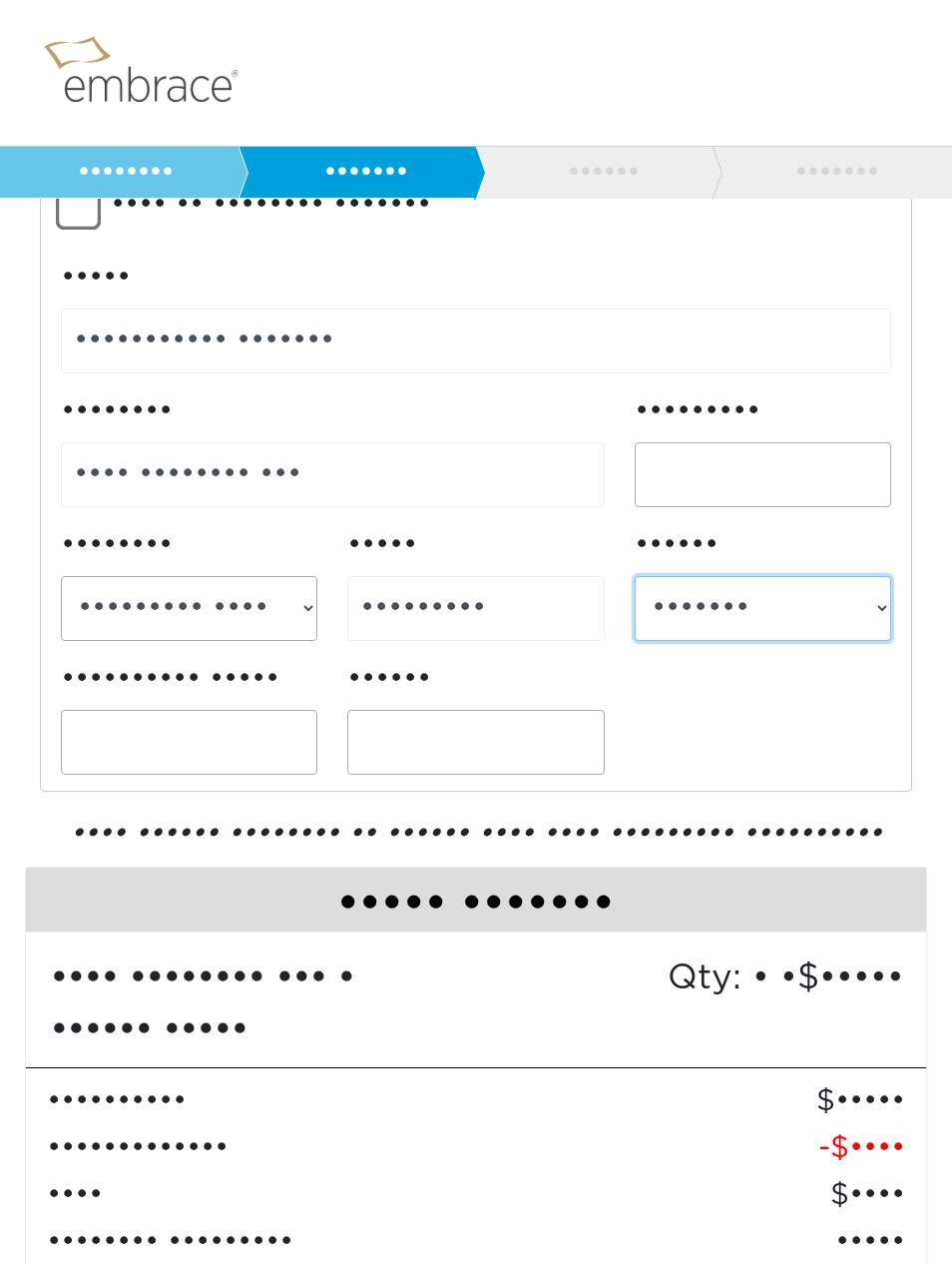 select on "OH" 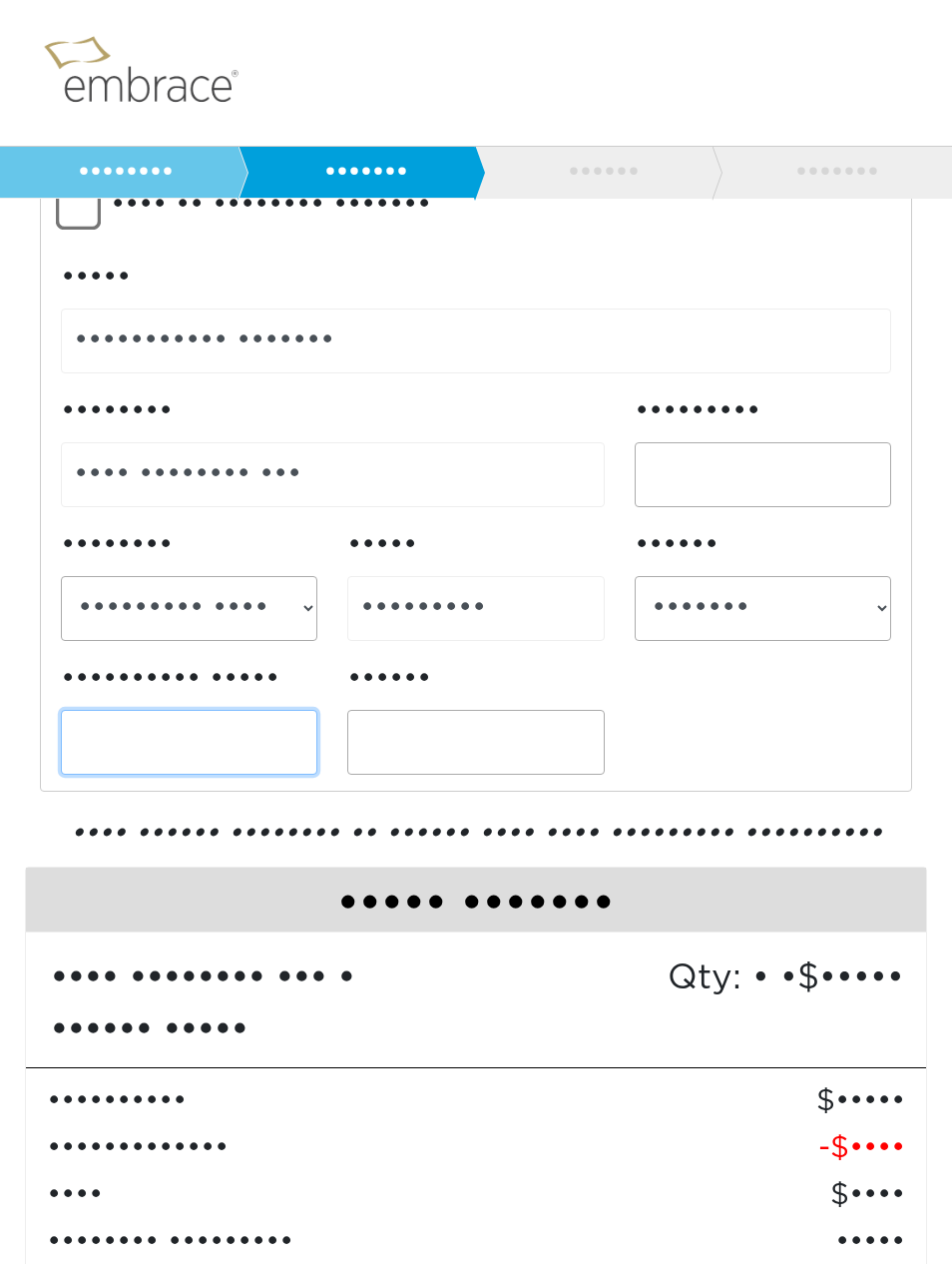 click on "•••••••••• •••••" at bounding box center [189, 742] 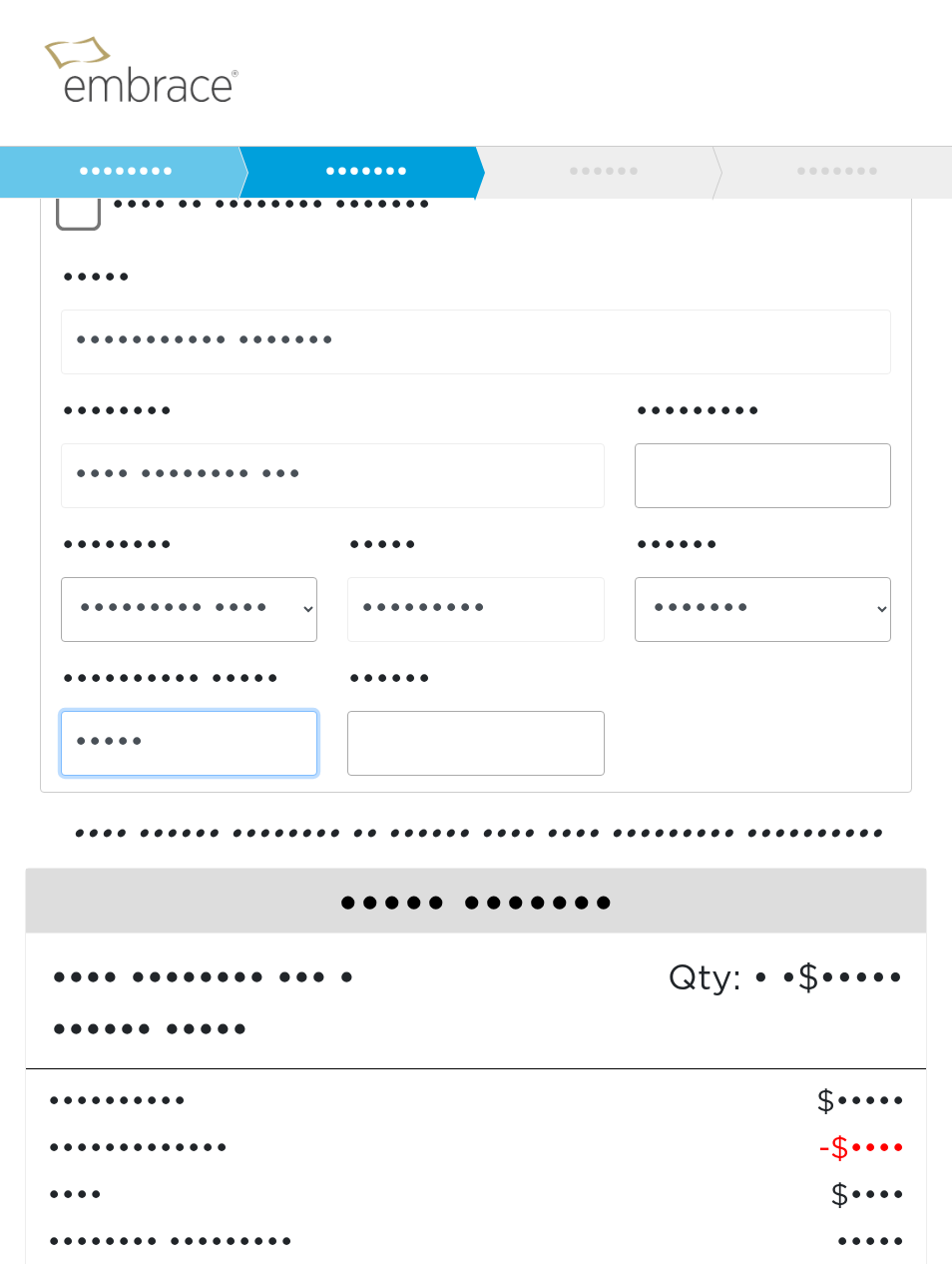 type on "44087" 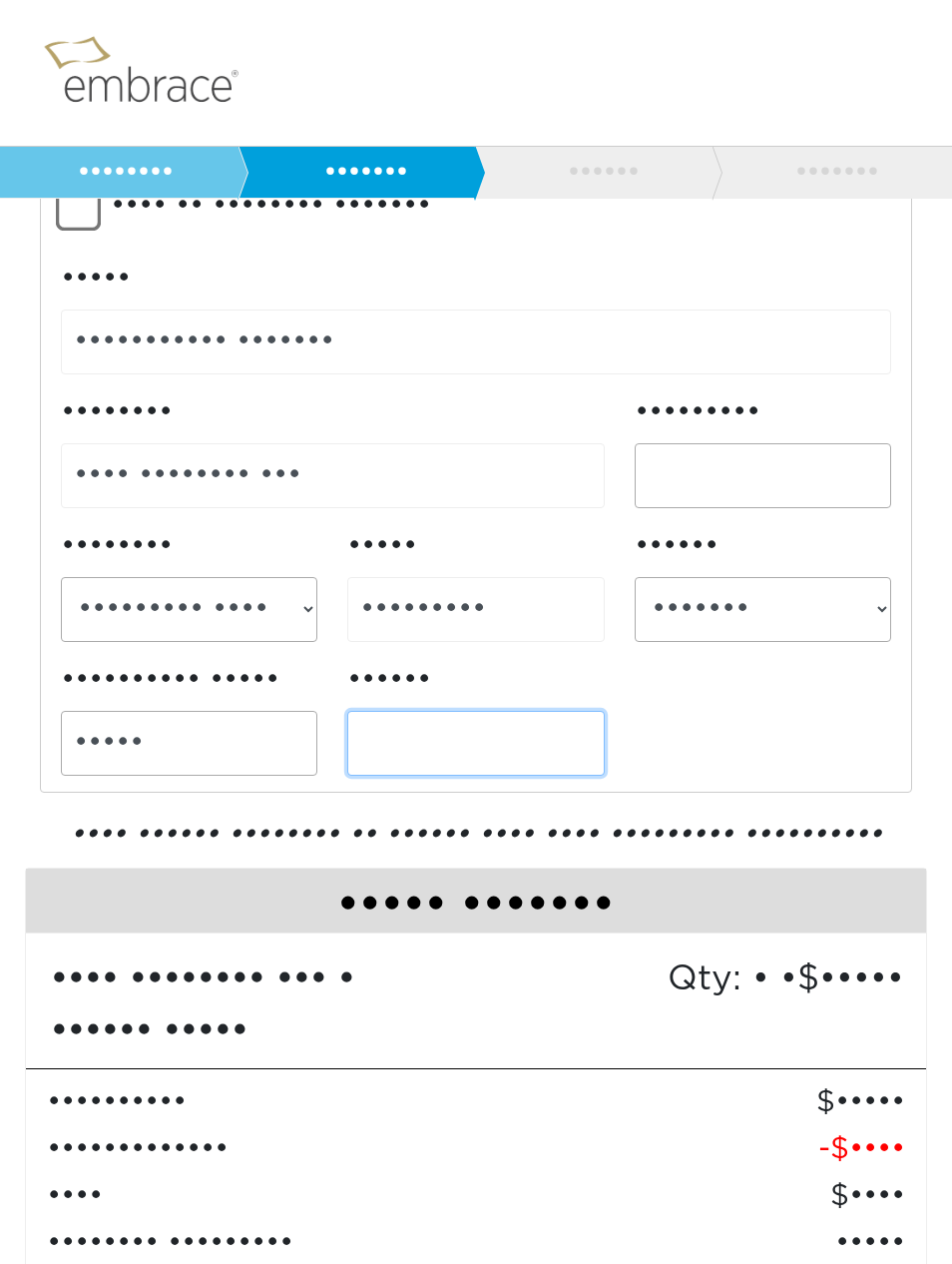 click on "••••••" at bounding box center (475, 743) 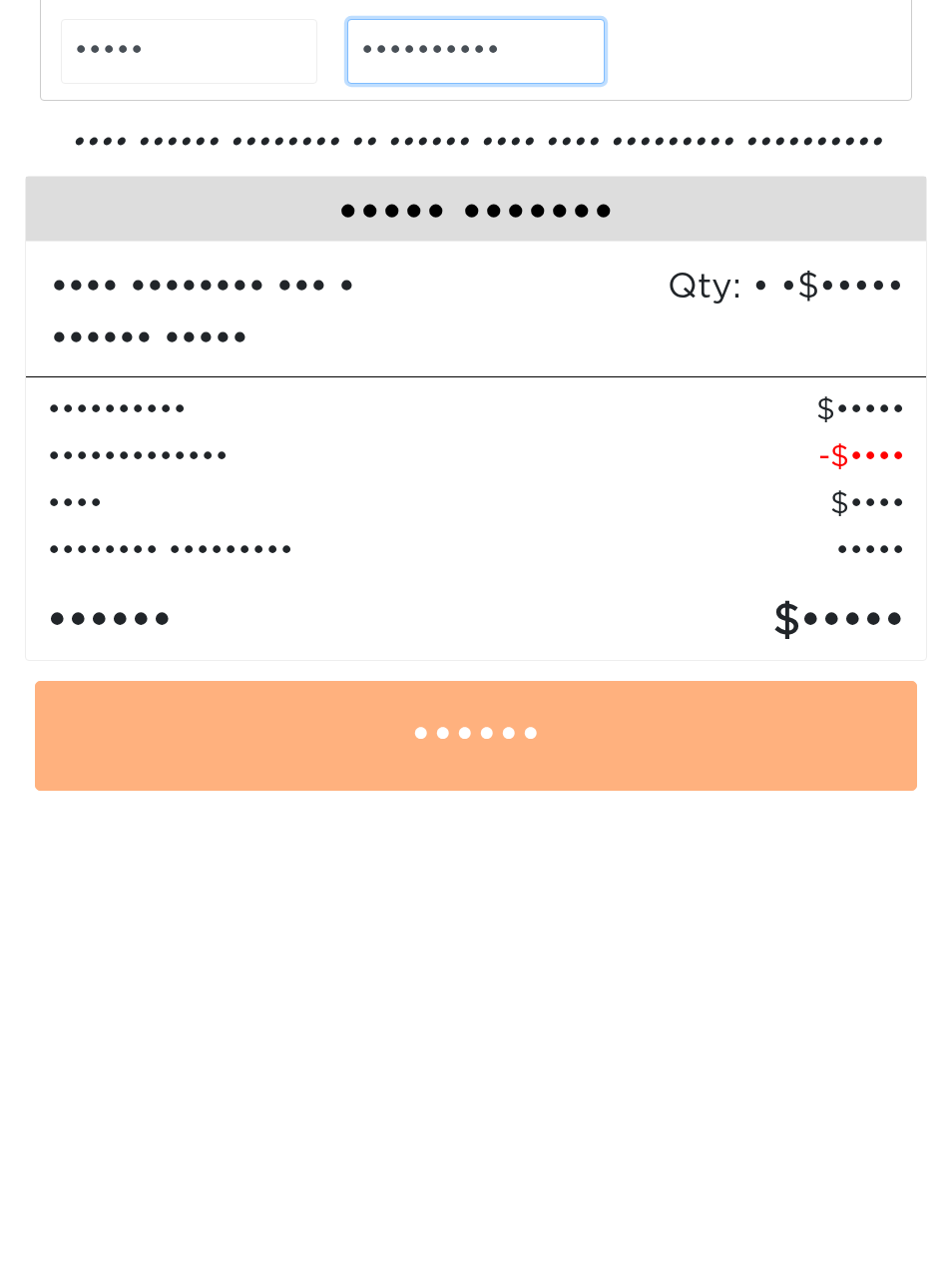 scroll, scrollTop: 1036, scrollLeft: 0, axis: vertical 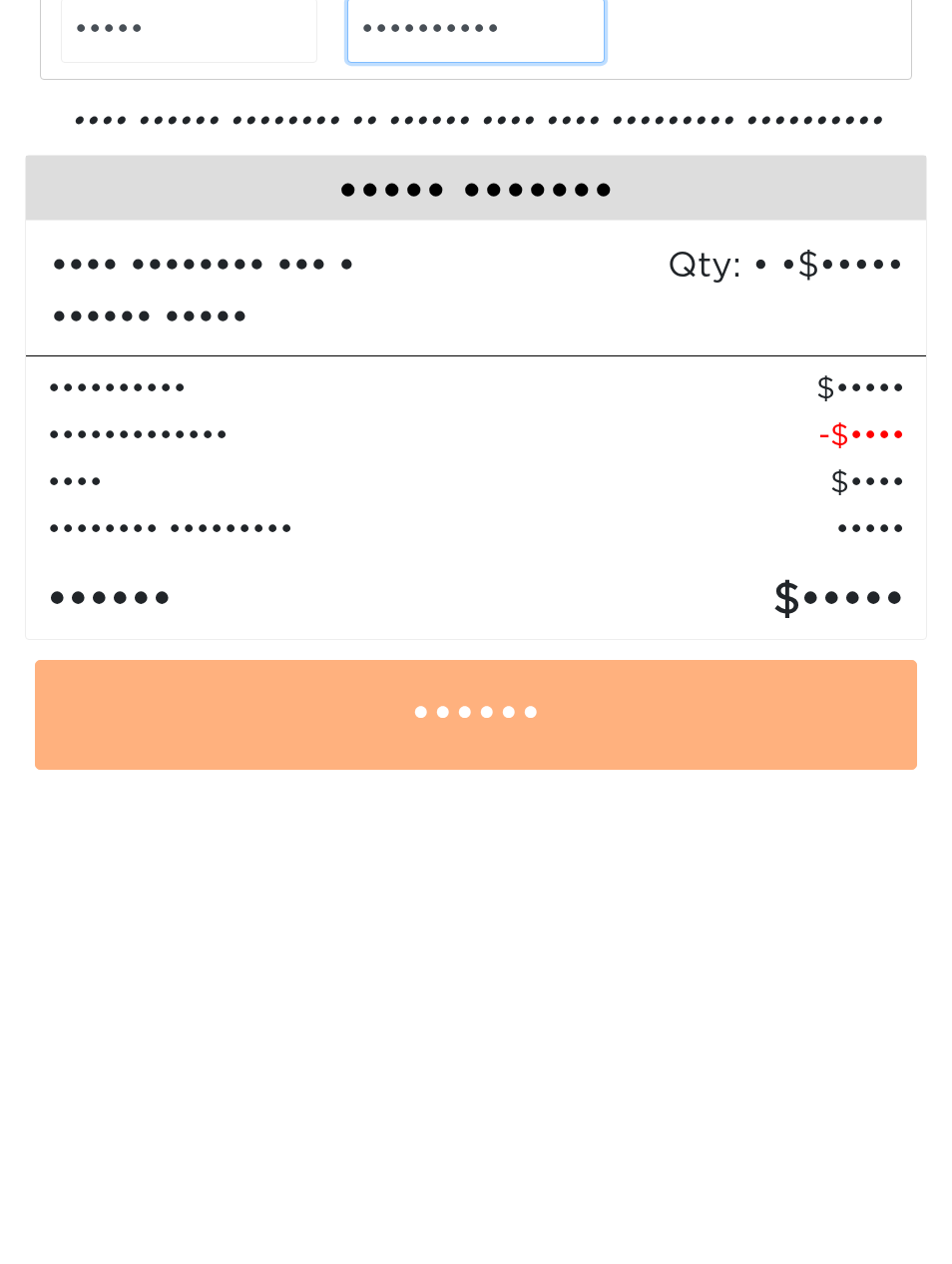 type on "••••••••••" 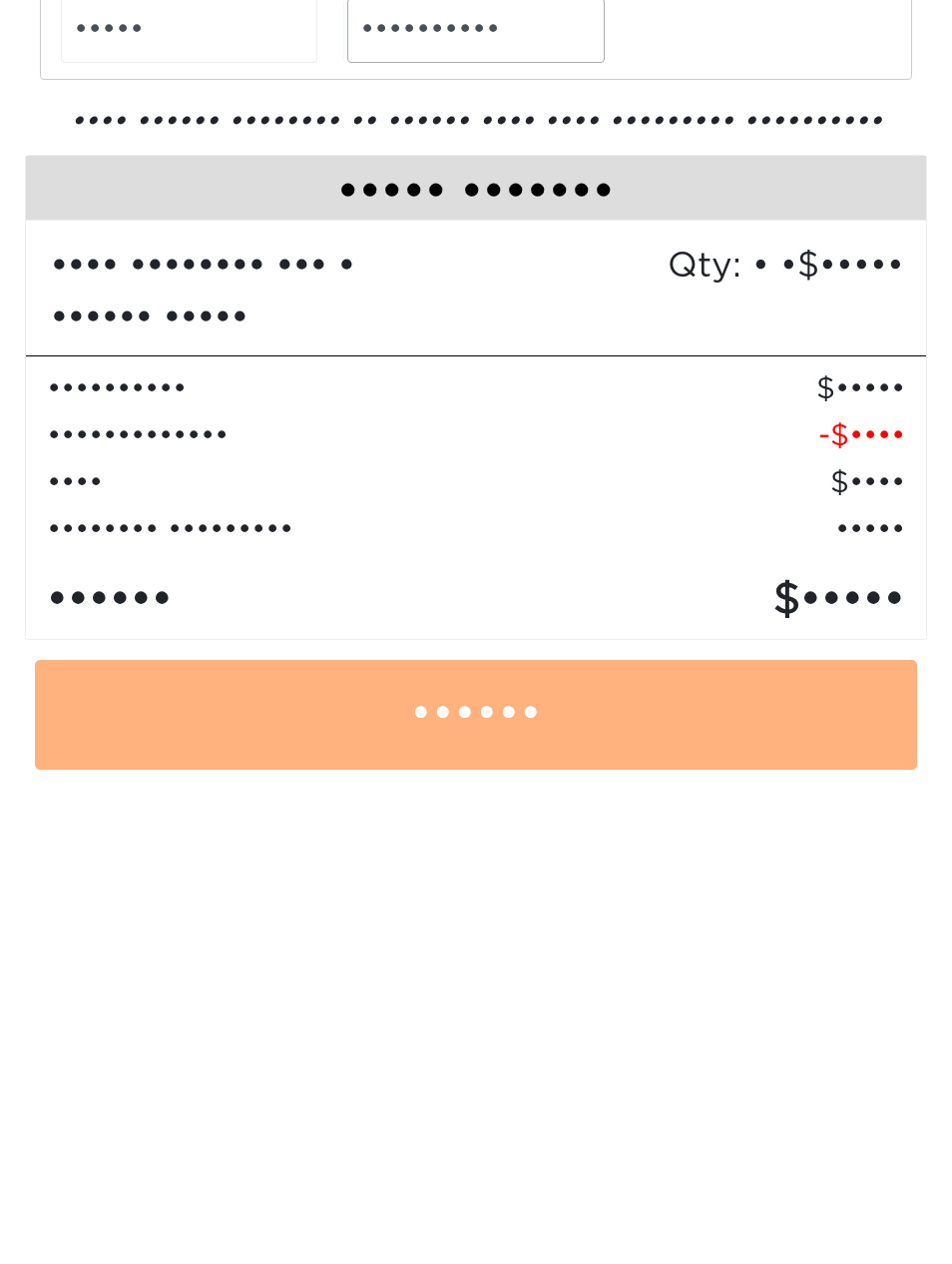 click on "••••••" at bounding box center [476, 1093] 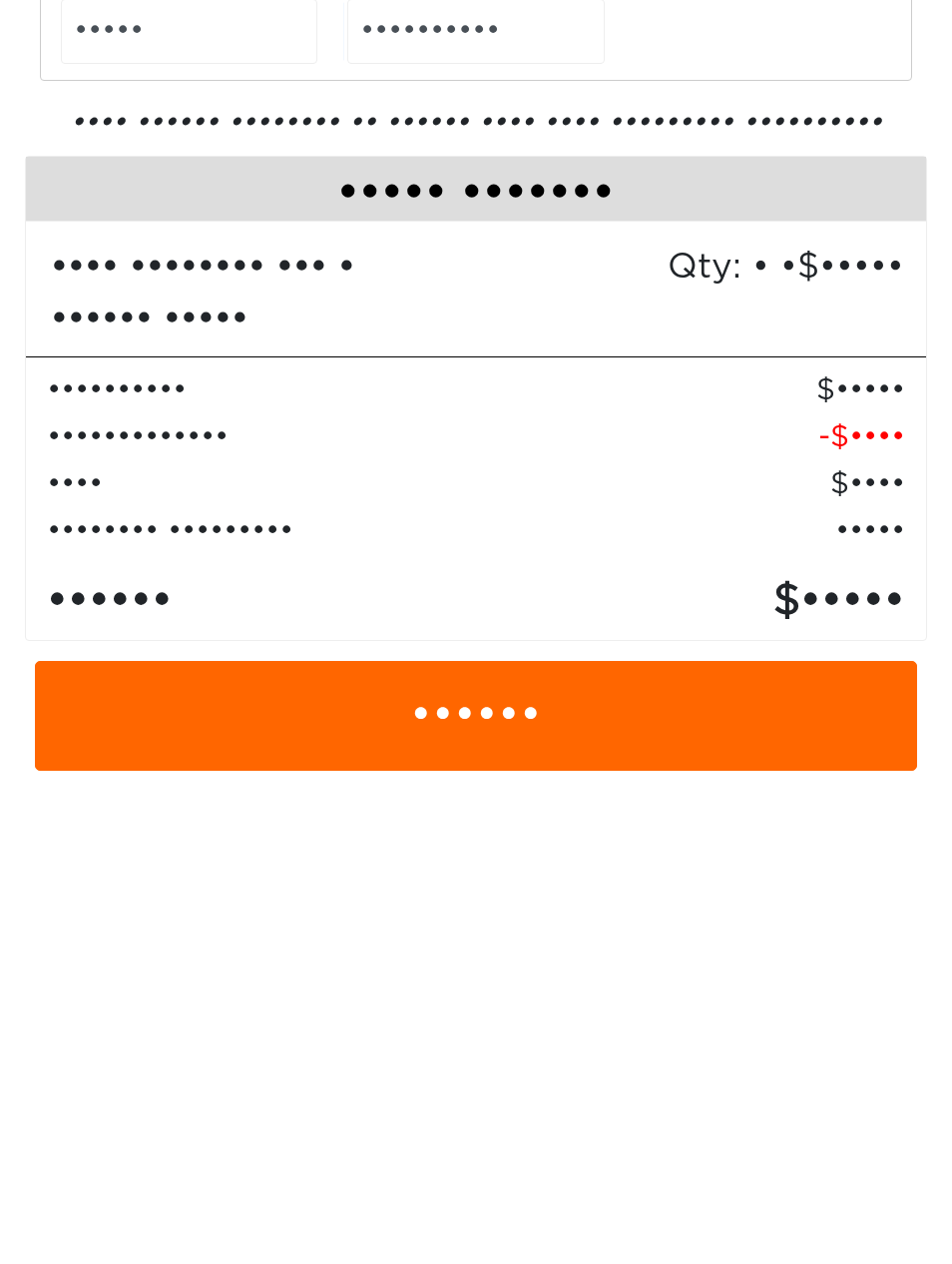 scroll, scrollTop: 64, scrollLeft: 0, axis: vertical 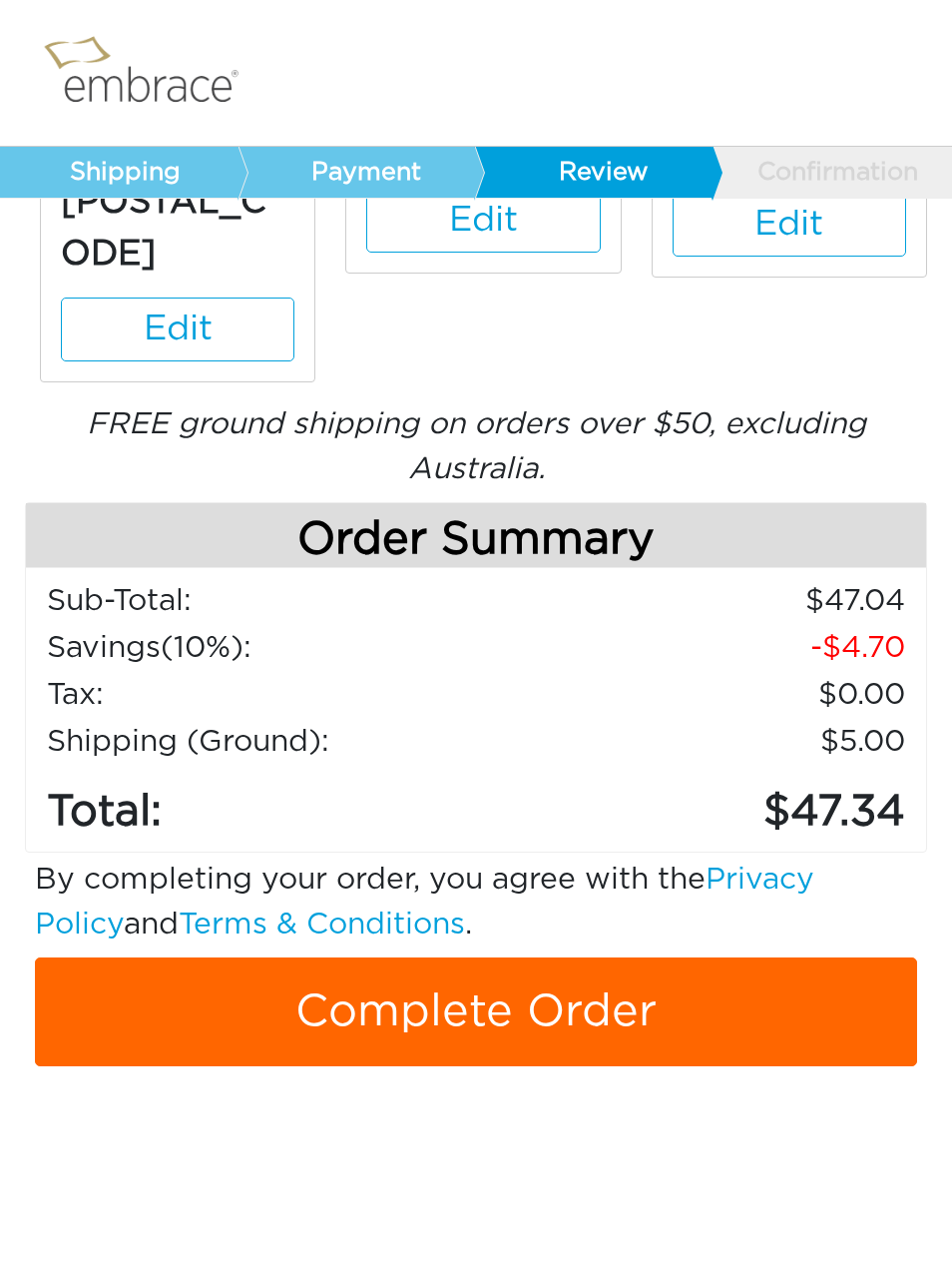 click on "Complete Order" at bounding box center (476, 1012) 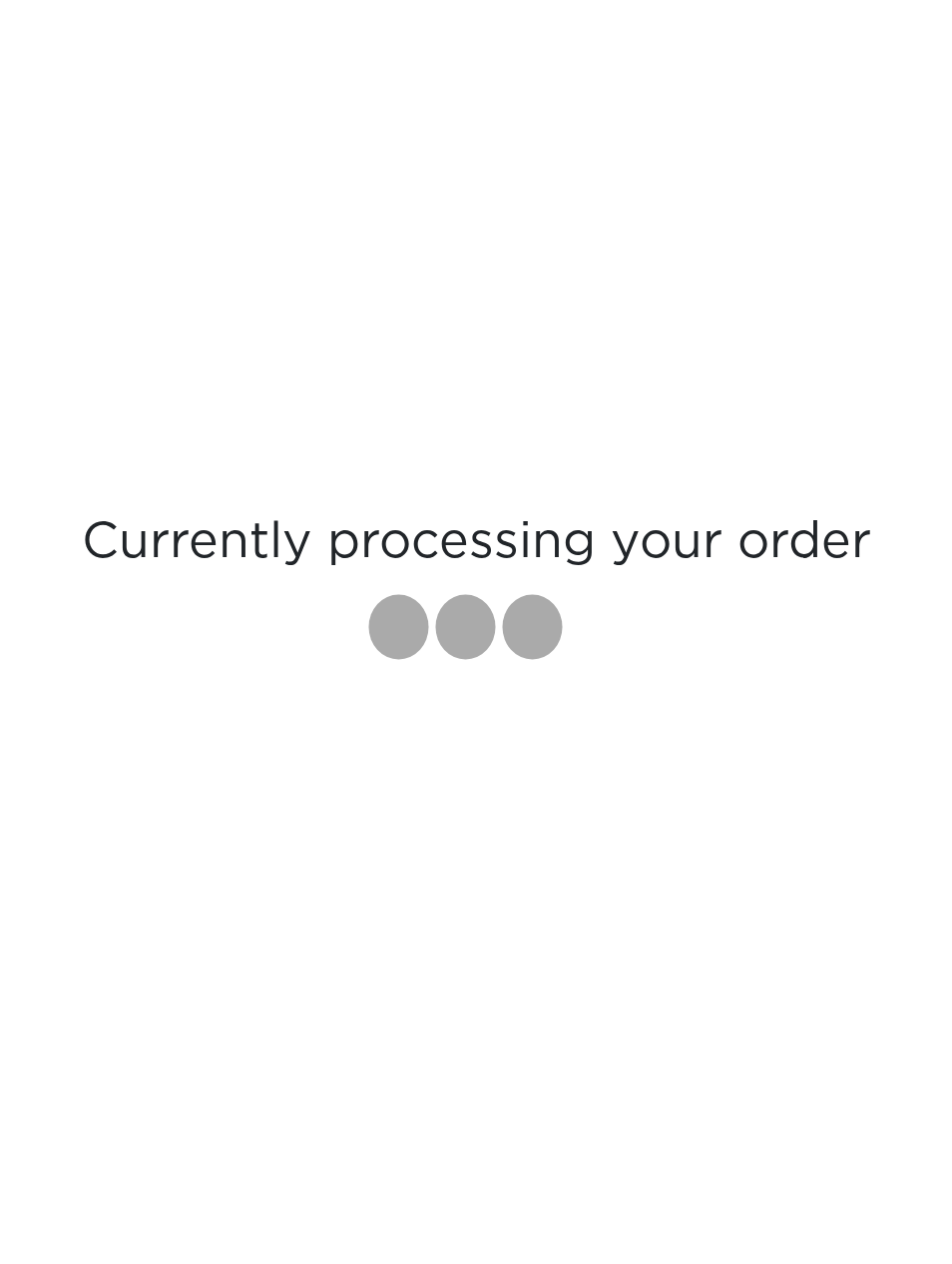 scroll, scrollTop: 48, scrollLeft: 0, axis: vertical 